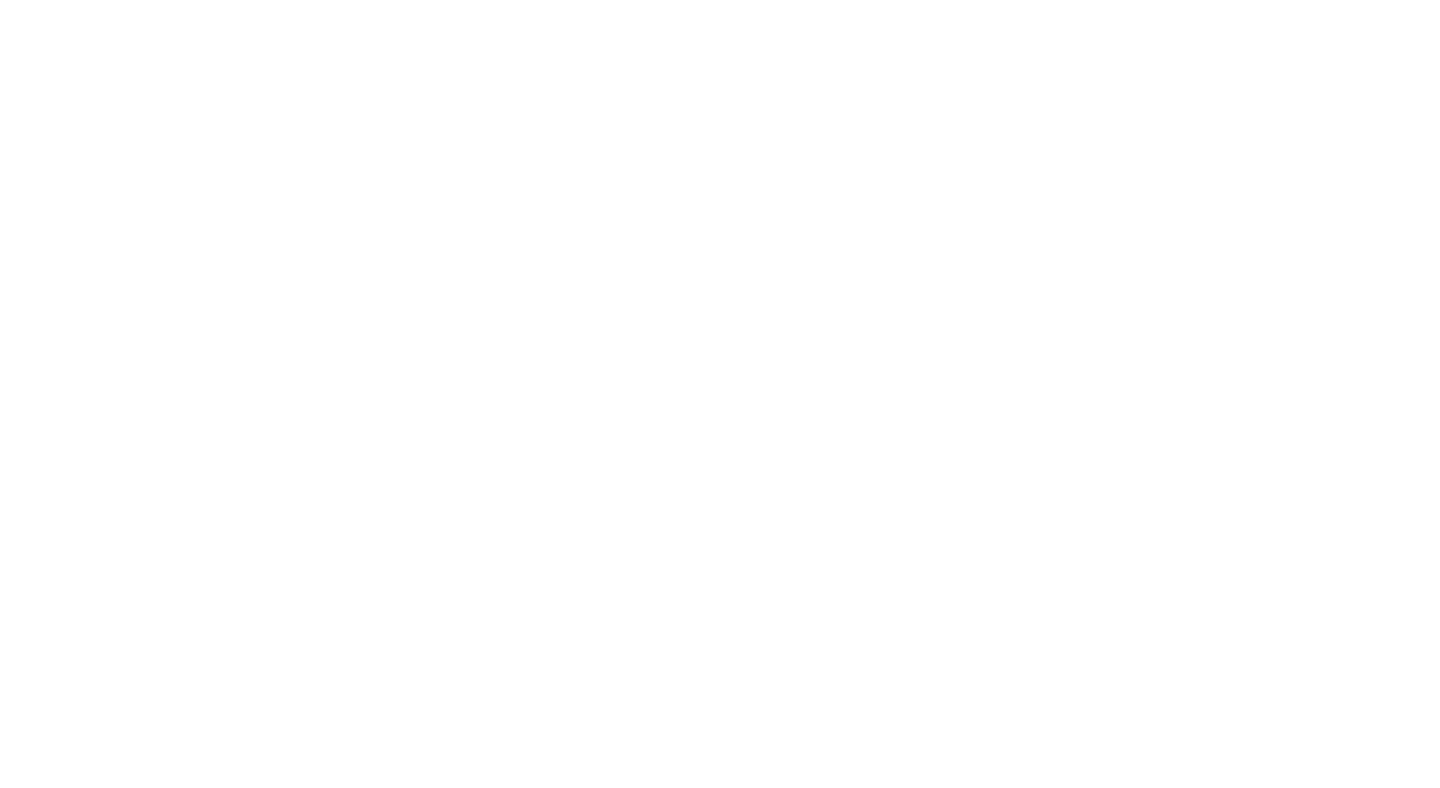scroll, scrollTop: 0, scrollLeft: 0, axis: both 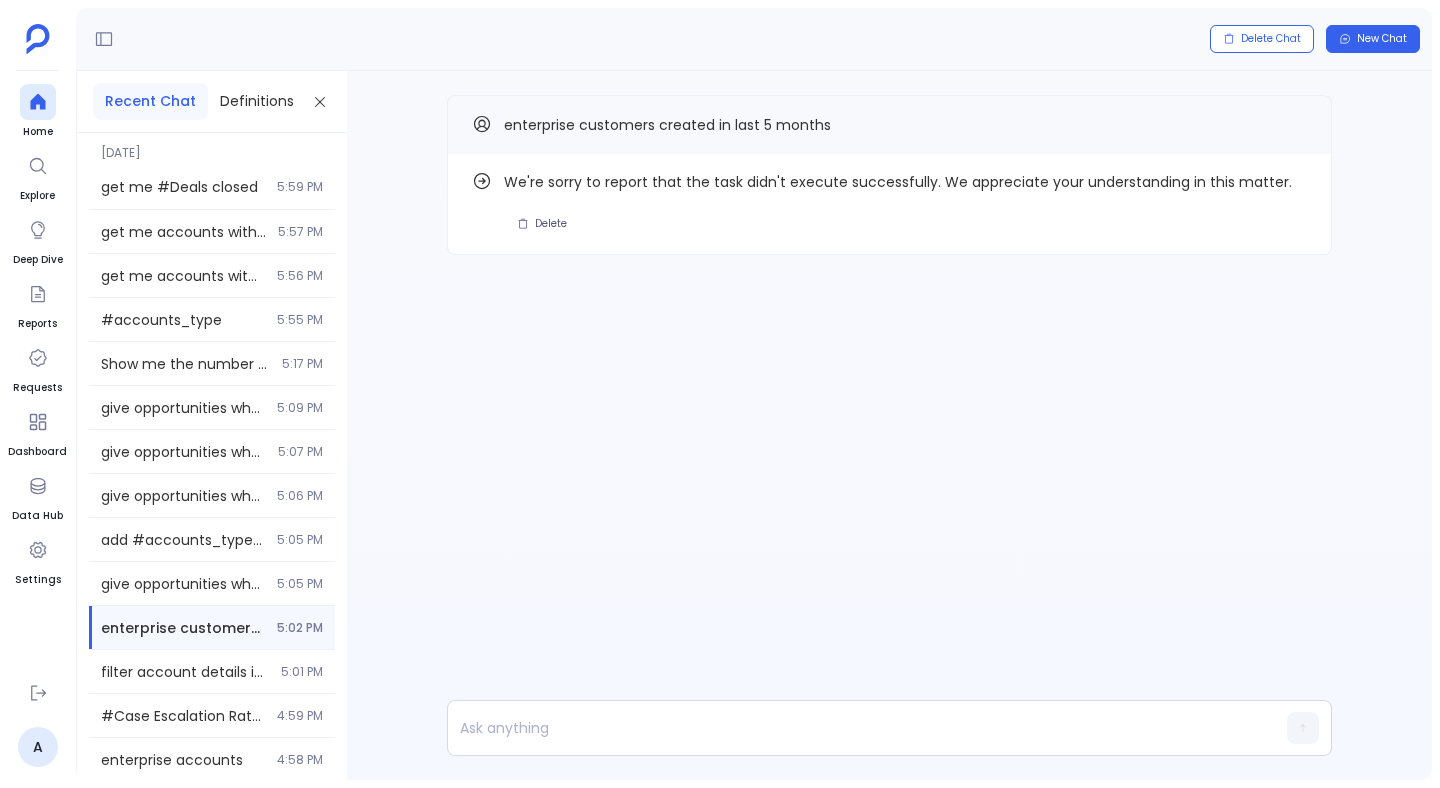 click on "enterprise customers created in last 5 months" at bounding box center [667, 125] 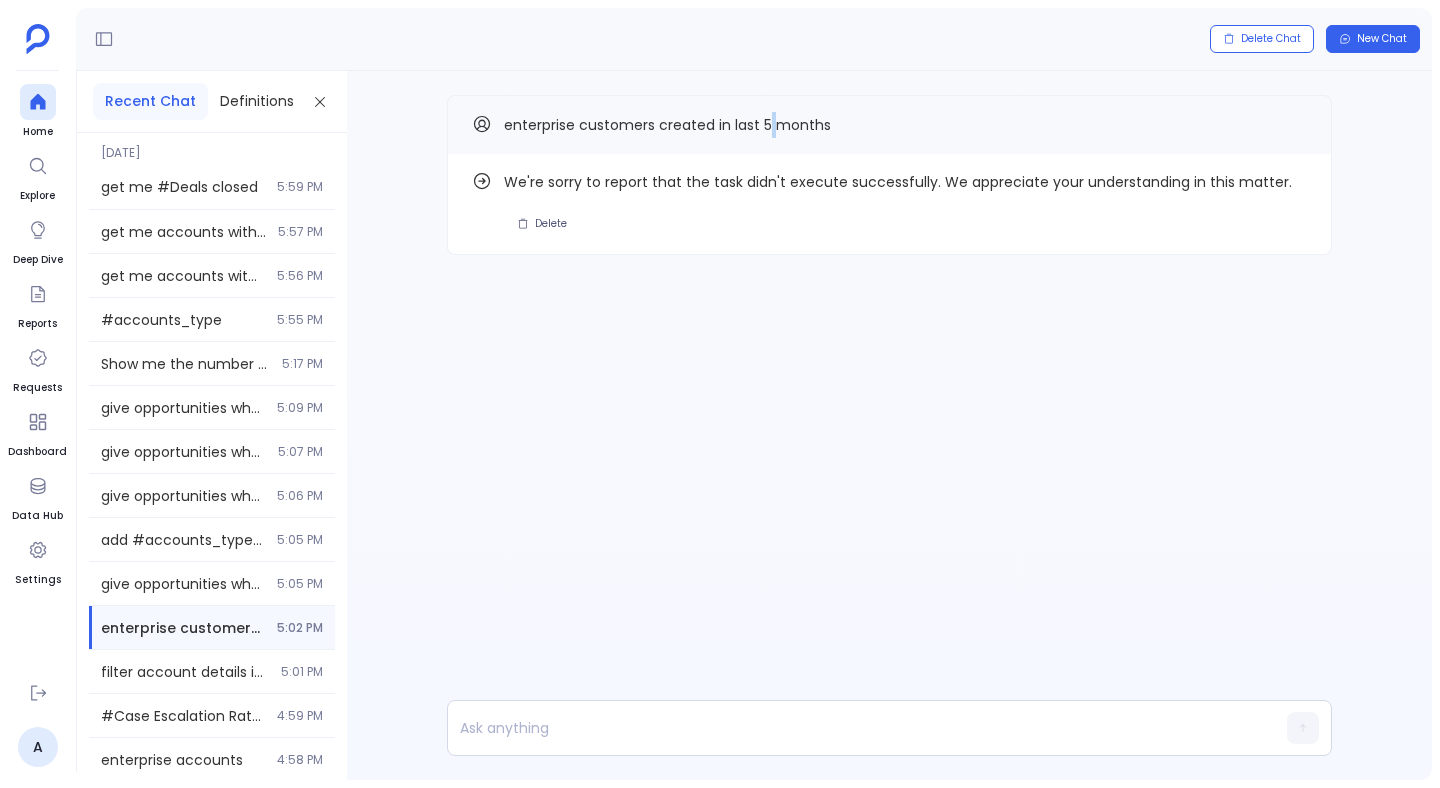 click on "enterprise customers created in last 5 months" at bounding box center (667, 125) 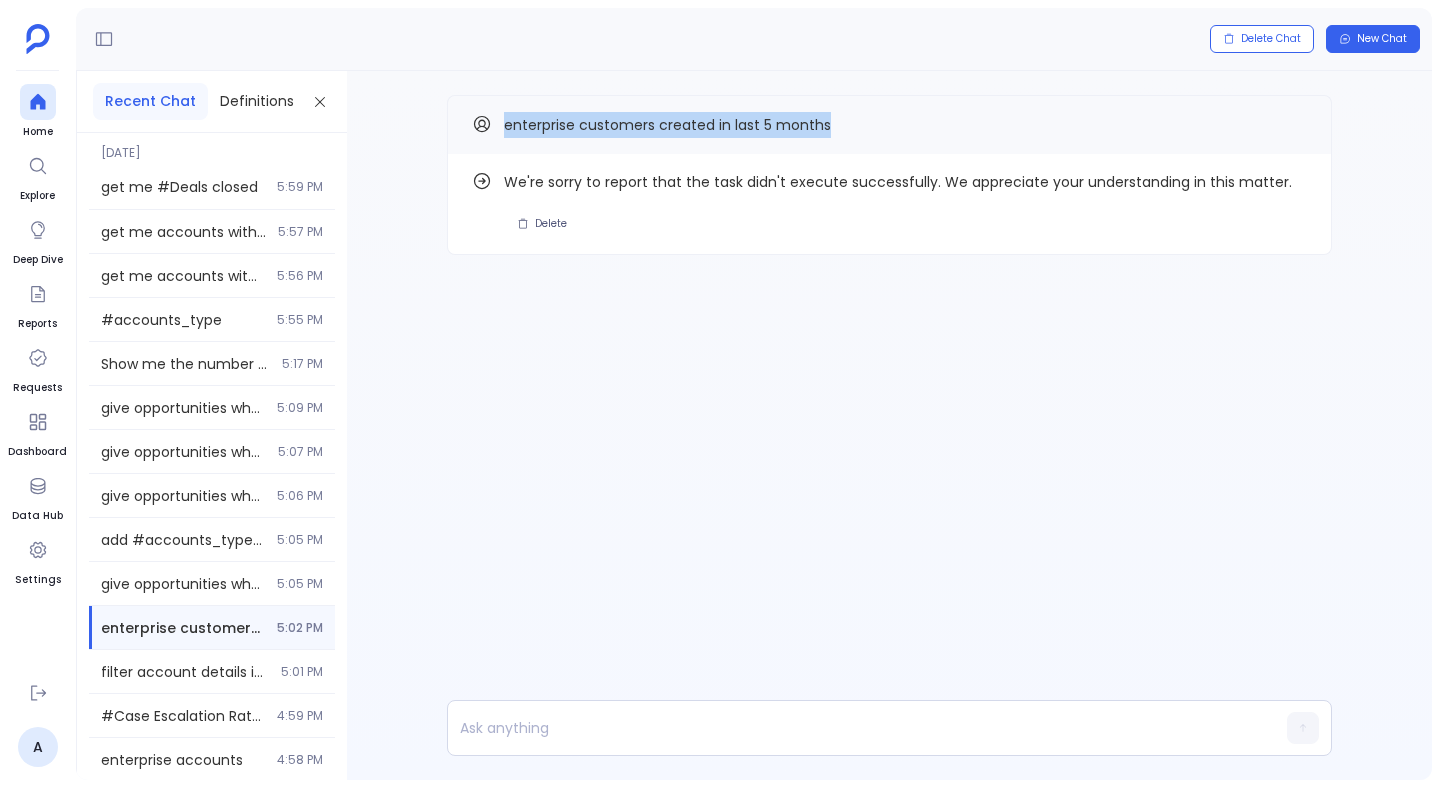 click on "enterprise customers created in last 5 months" at bounding box center (667, 125) 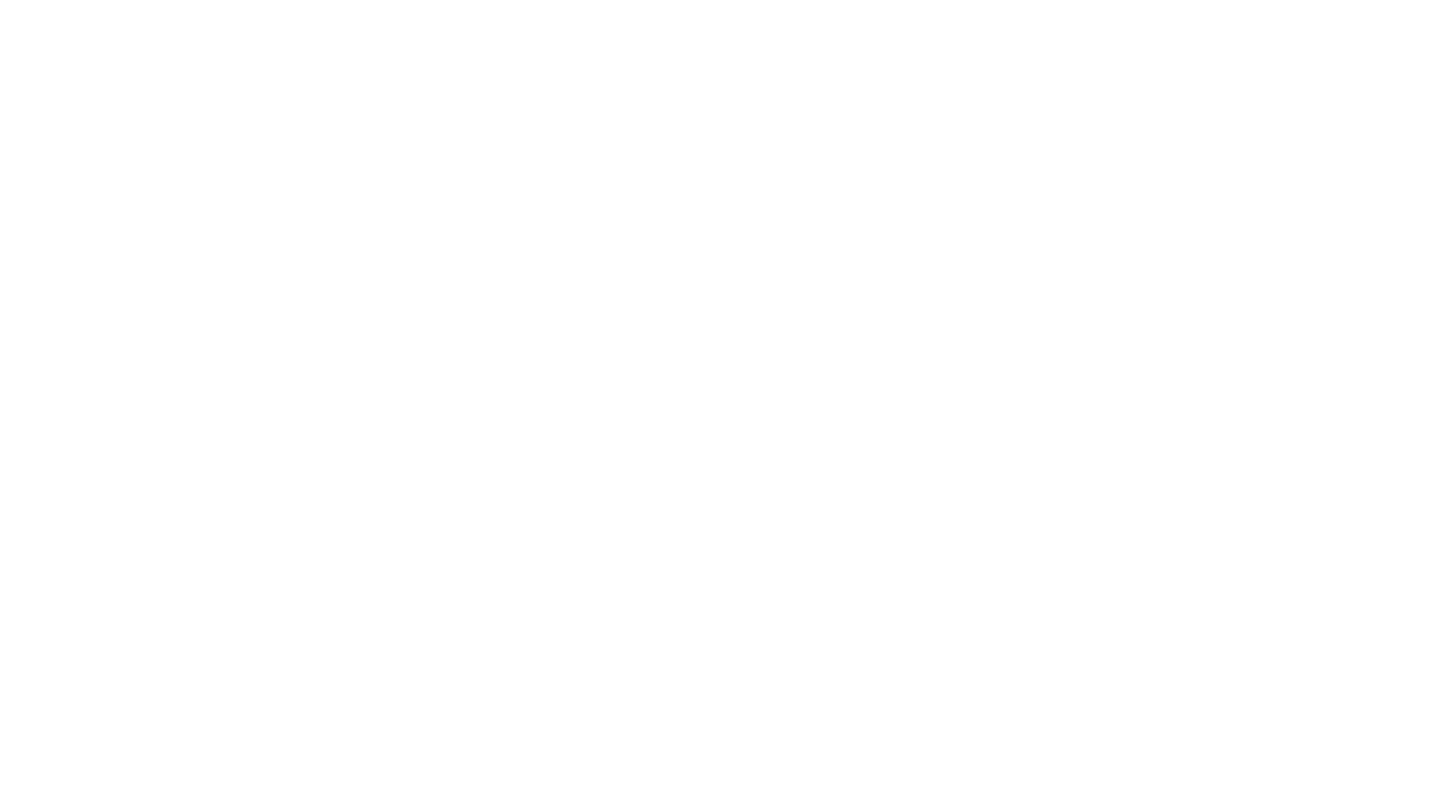 scroll, scrollTop: 0, scrollLeft: 0, axis: both 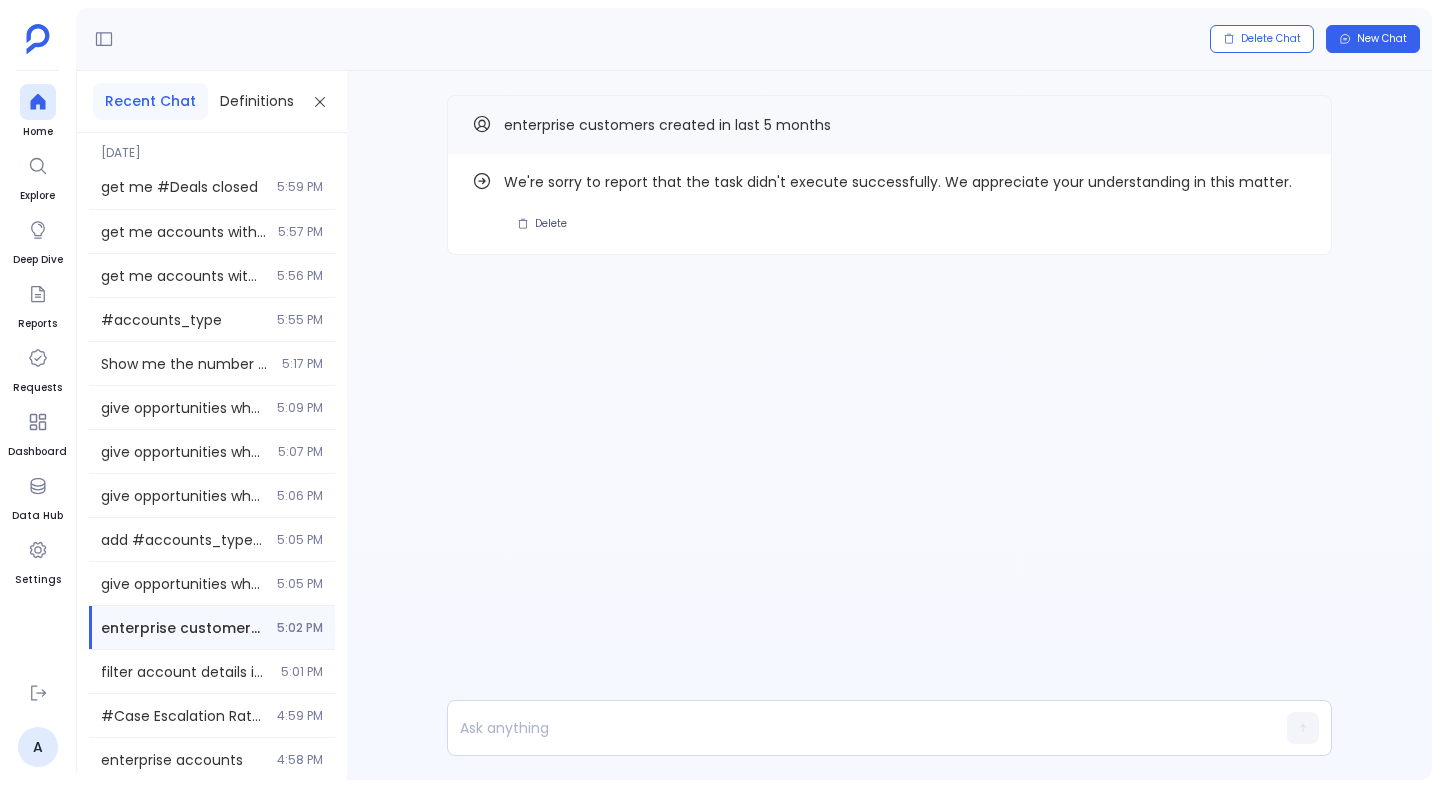 click on "enterprise customers created in last 5 months" at bounding box center [667, 125] 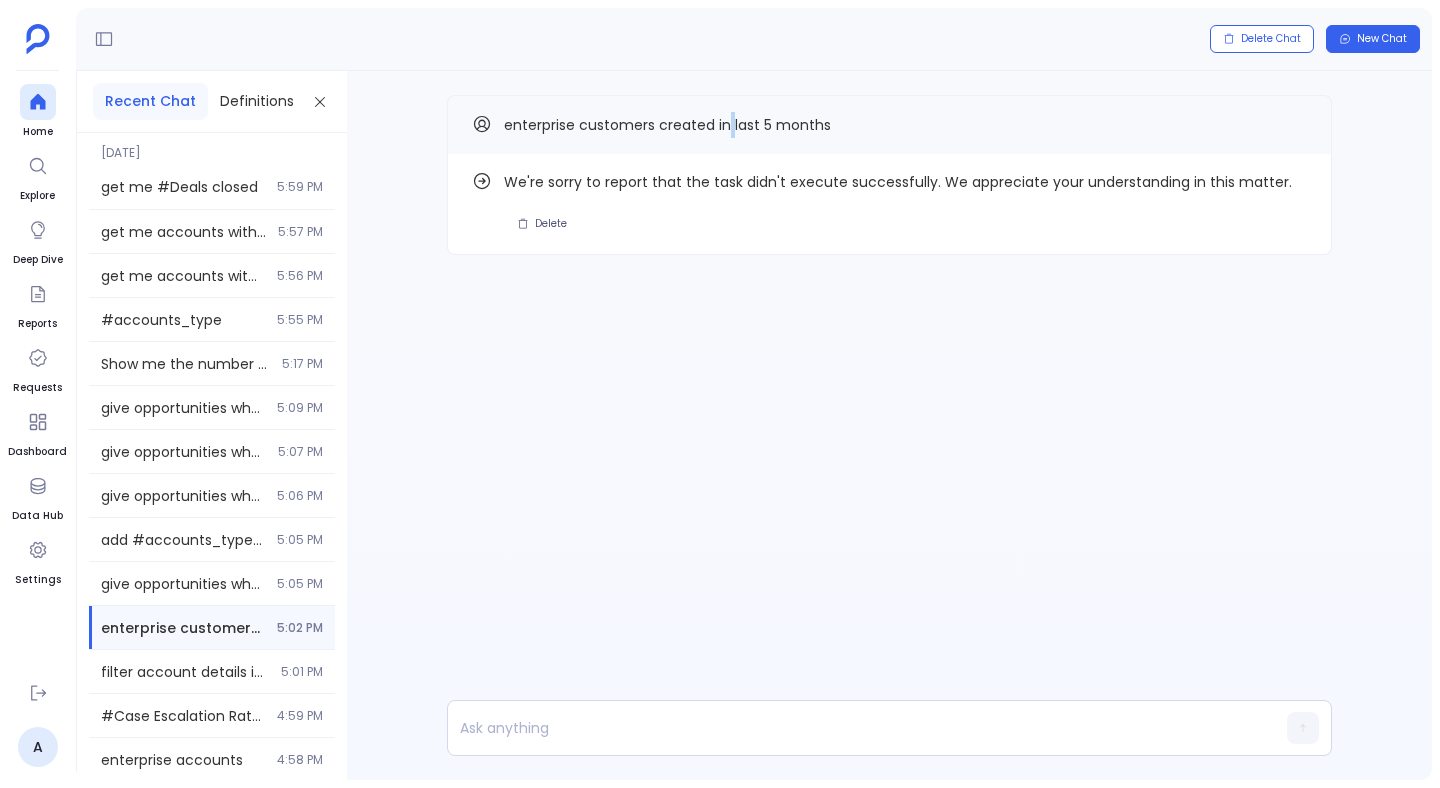 click on "enterprise customers created in last 5 months" at bounding box center [667, 125] 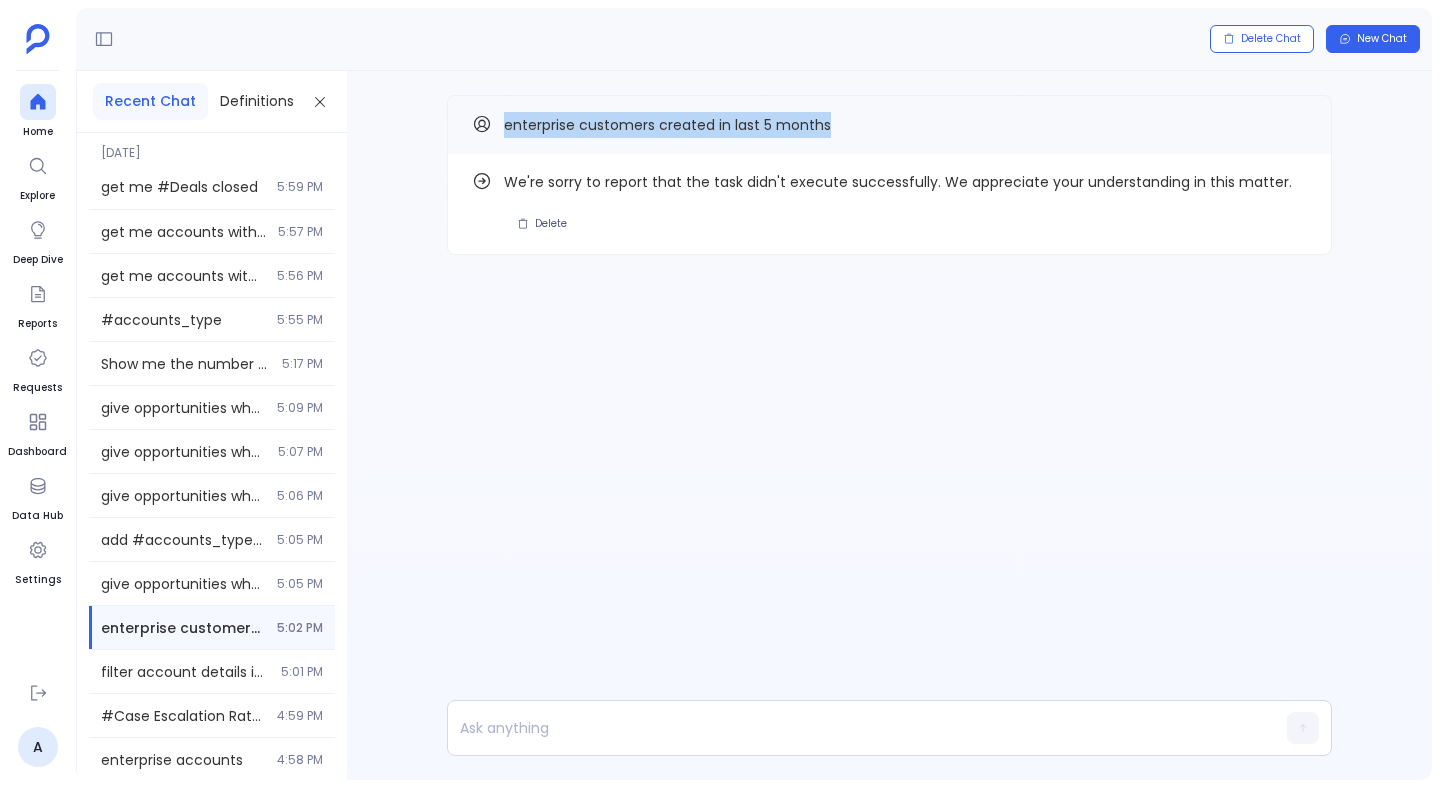 click on "enterprise customers created in last 5 months" at bounding box center [667, 125] 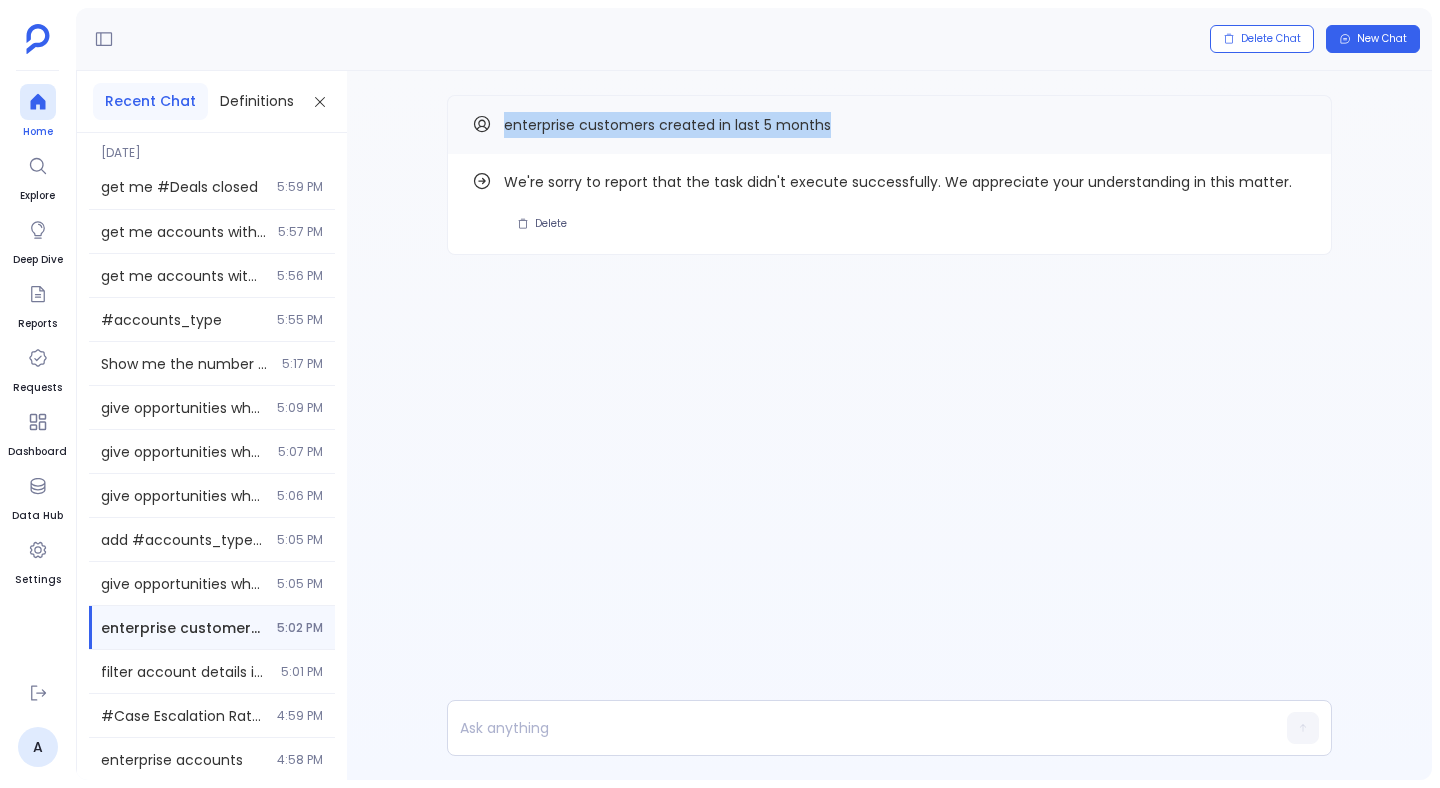 click at bounding box center [38, 102] 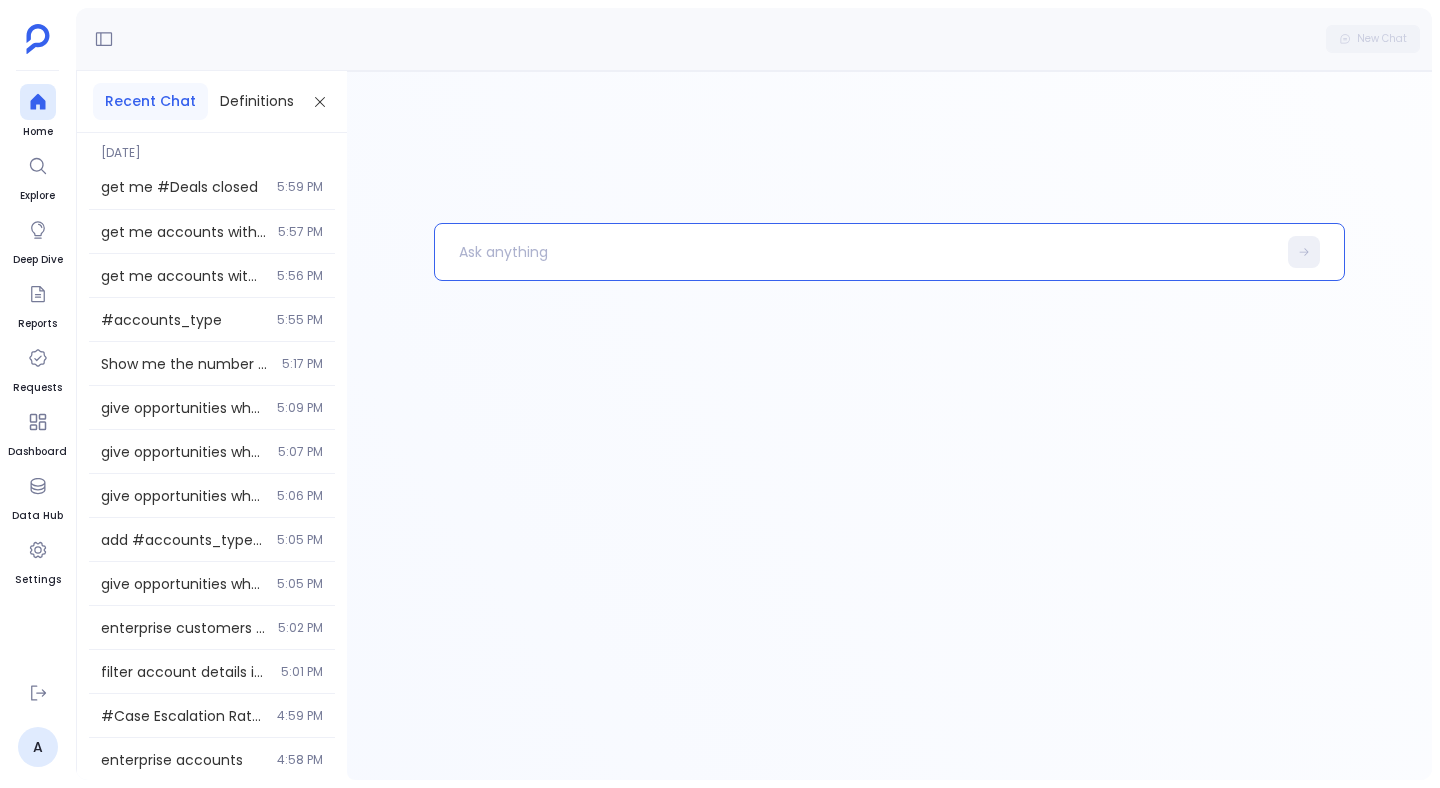 click at bounding box center (855, 252) 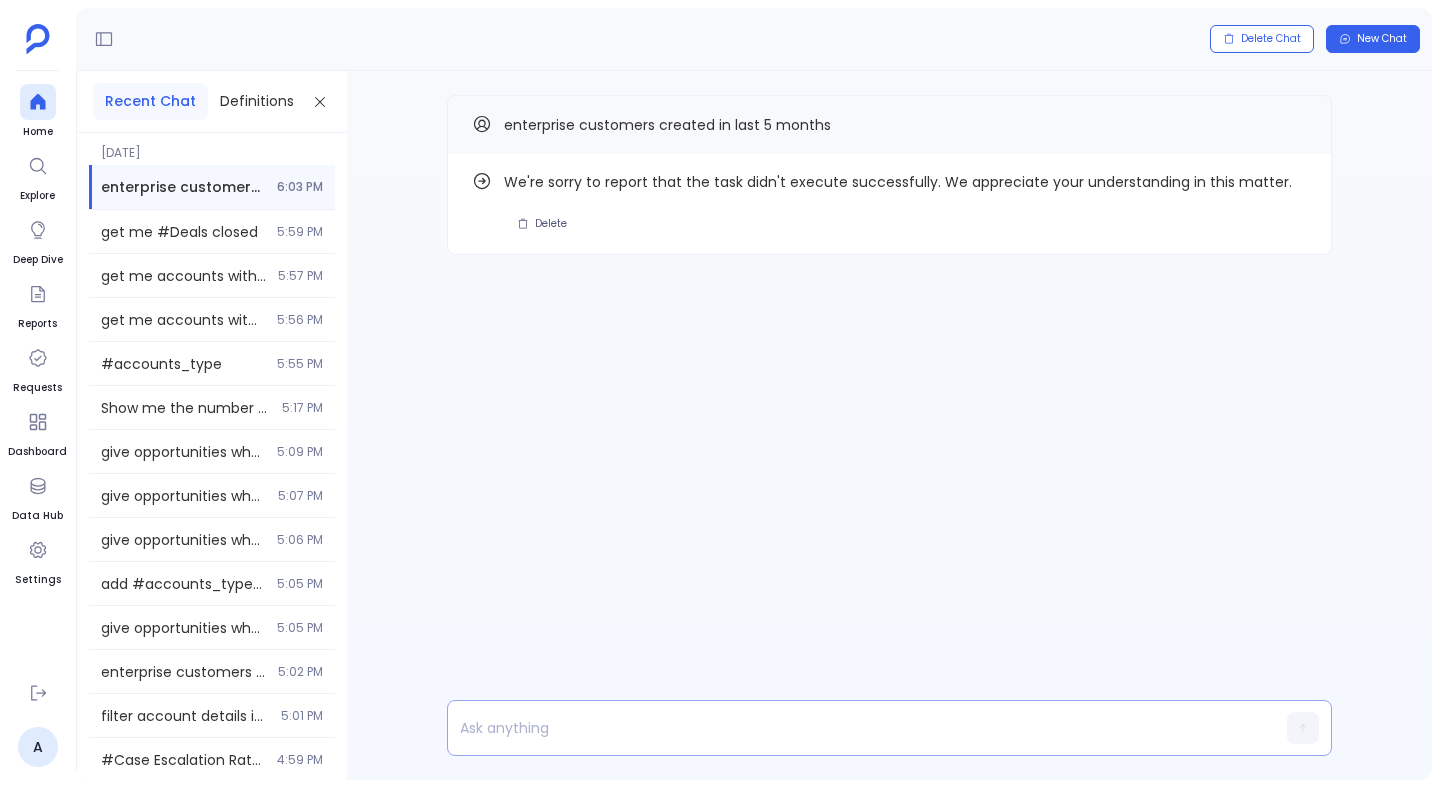 click at bounding box center [851, 728] 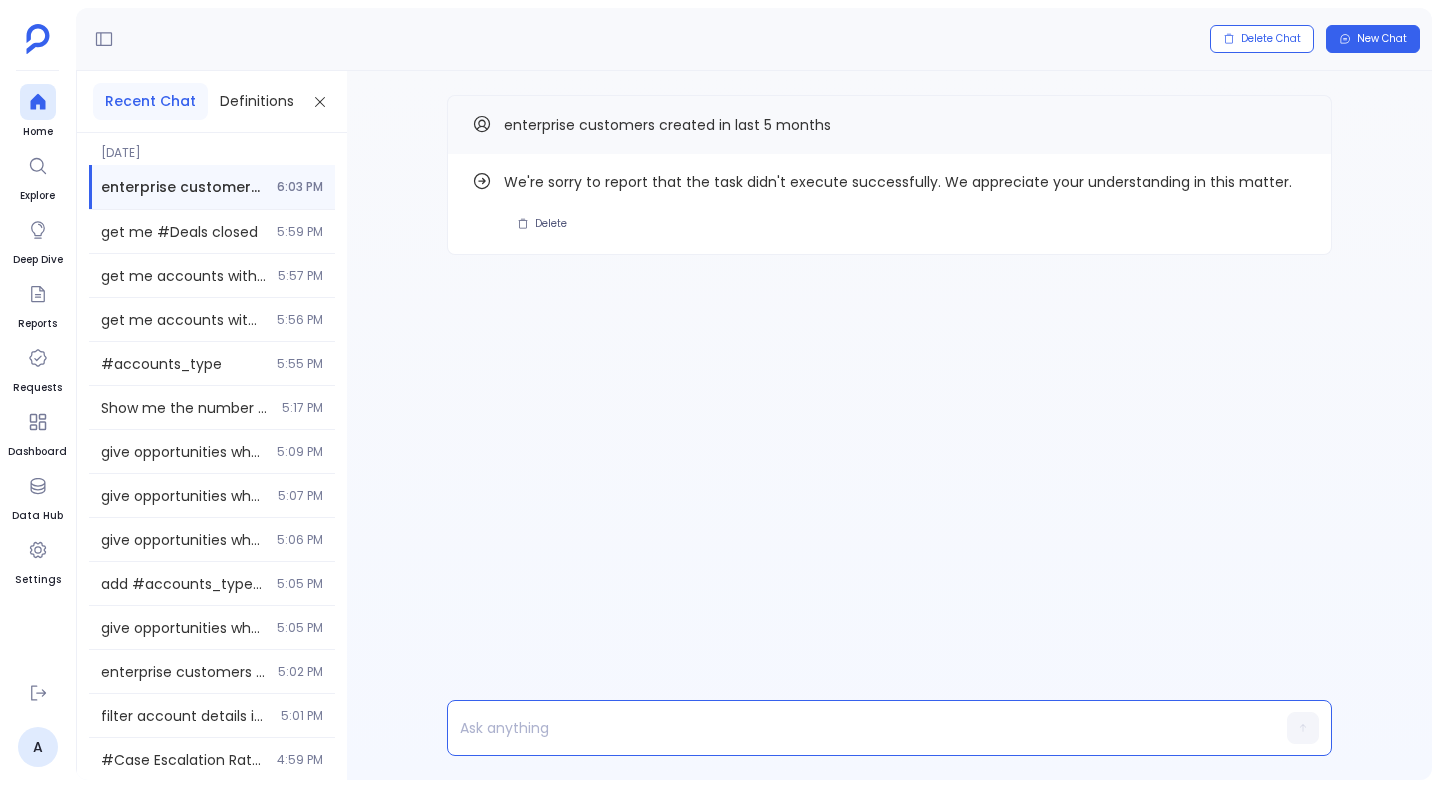type 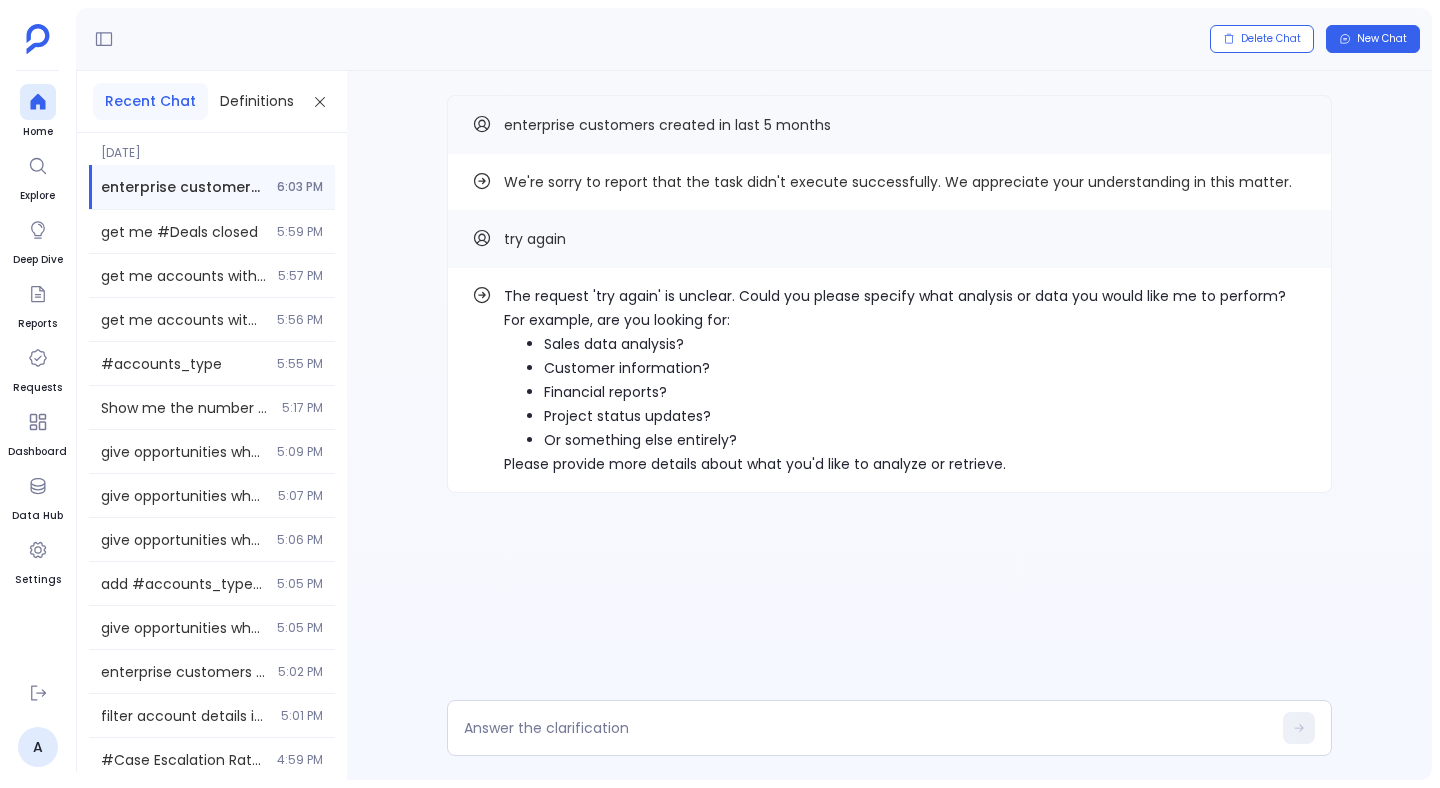 click on "enterprise customers created in last 5 months" at bounding box center [667, 125] 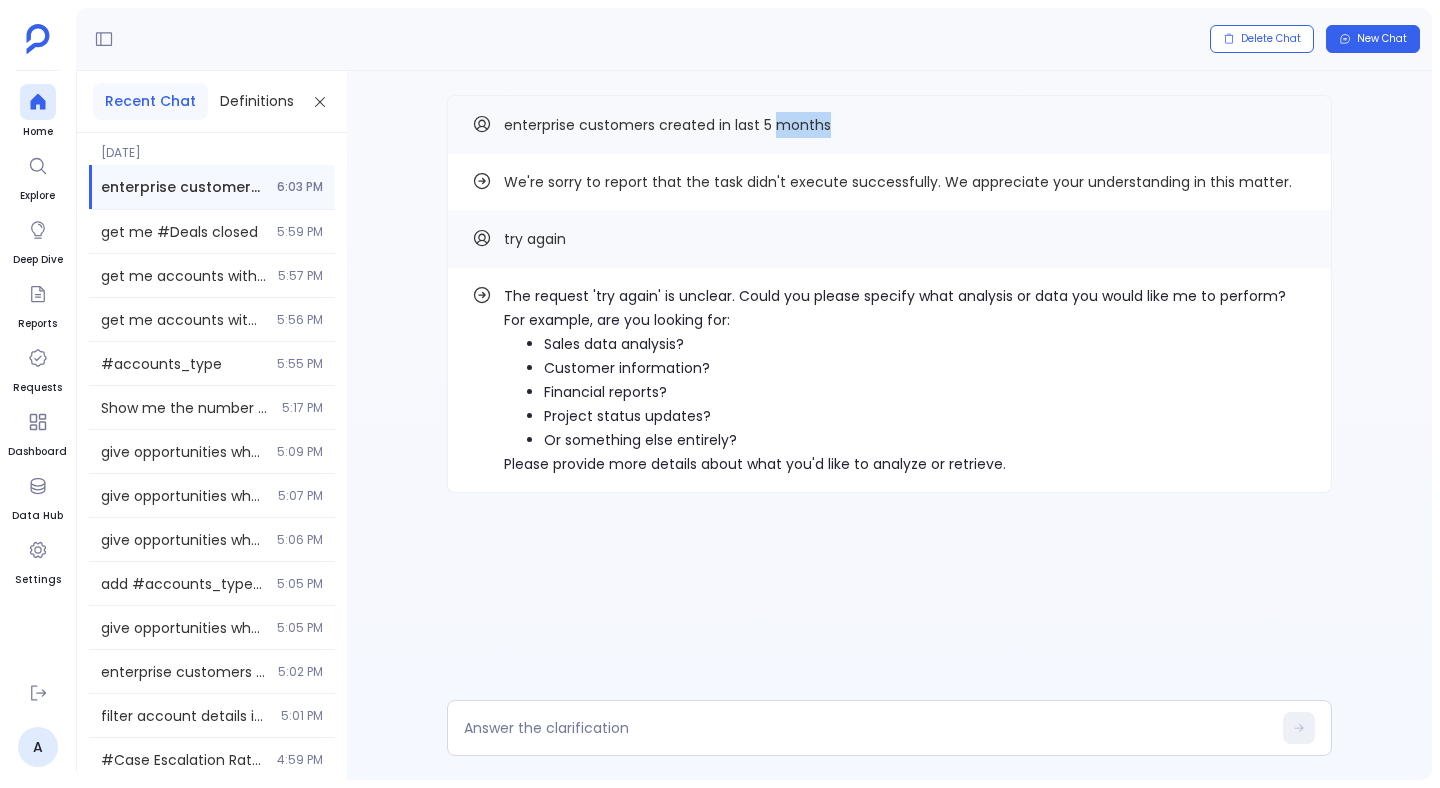 click on "enterprise customers created in last 5 months" at bounding box center [667, 125] 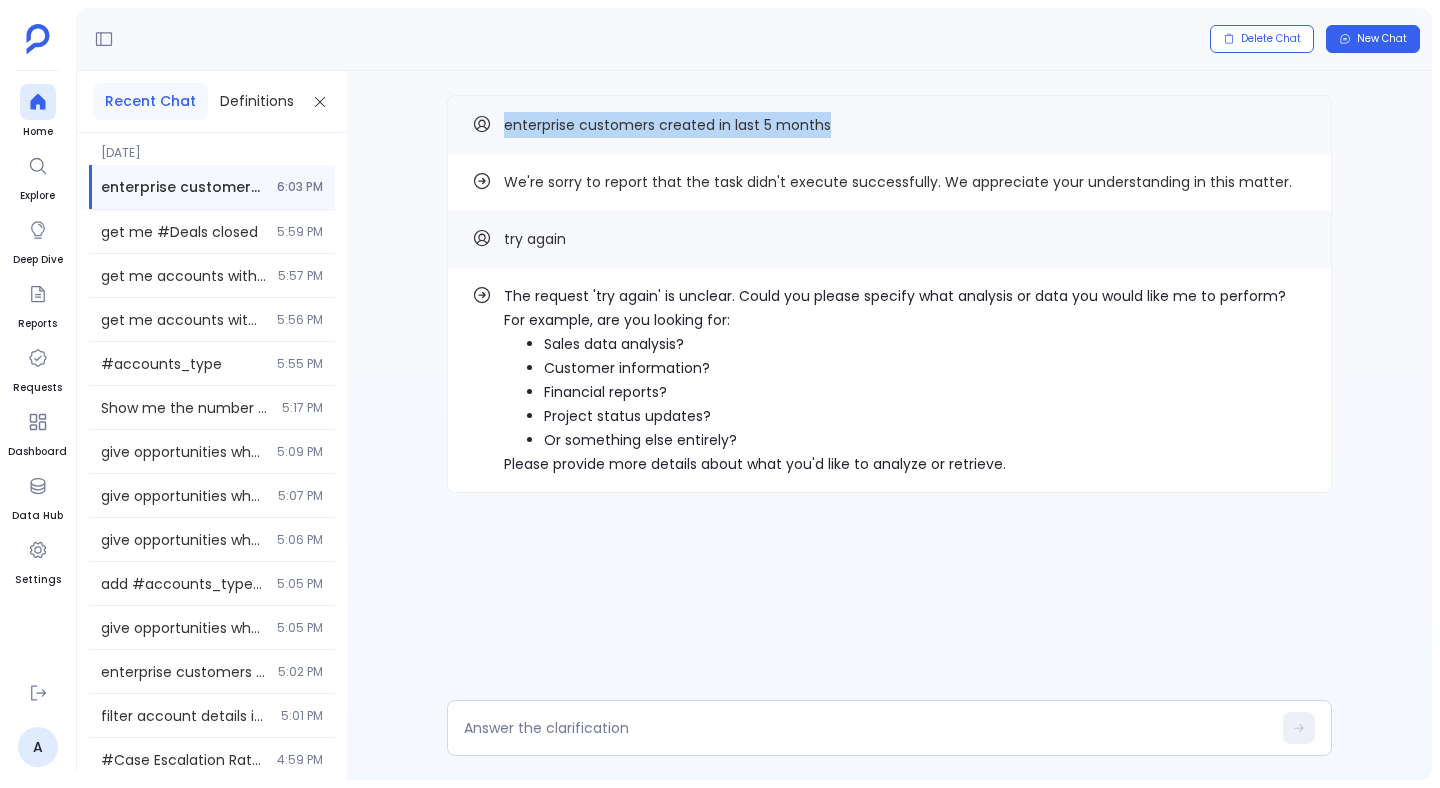 click on "enterprise customers created in last 5 months" at bounding box center (667, 125) 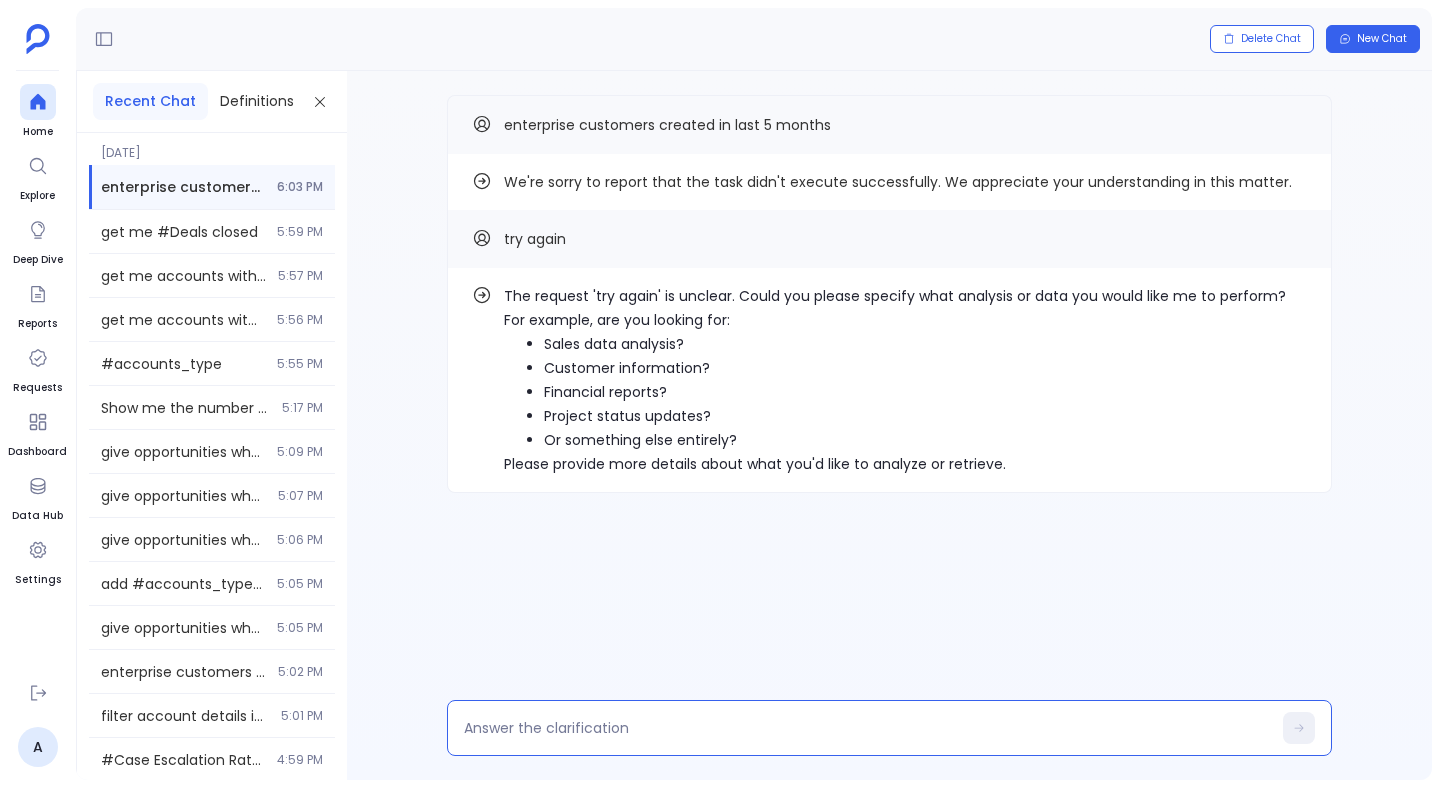 click at bounding box center (867, 728) 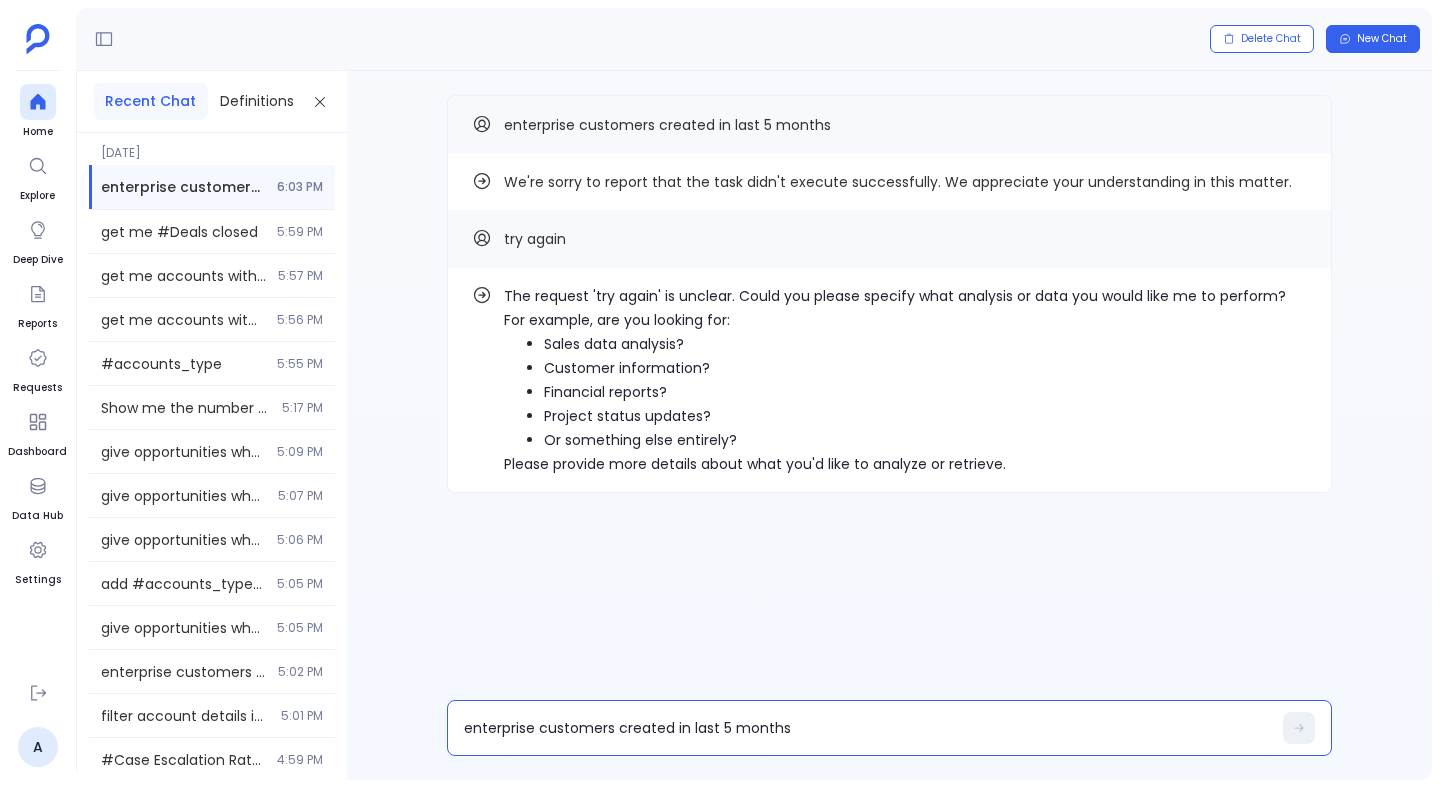 scroll, scrollTop: 0, scrollLeft: 0, axis: both 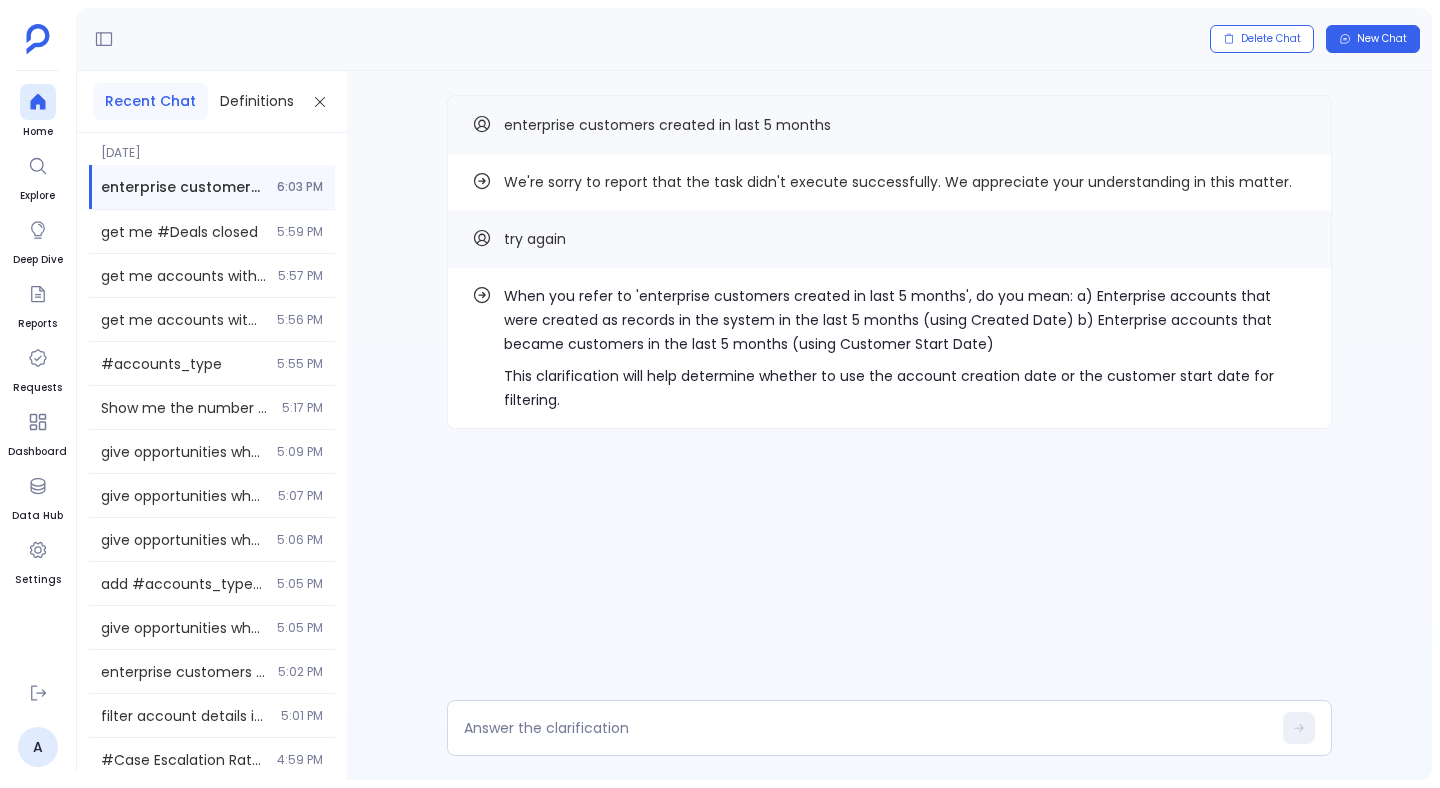 click on "enterprise customers created in last 5 months" at bounding box center [667, 125] 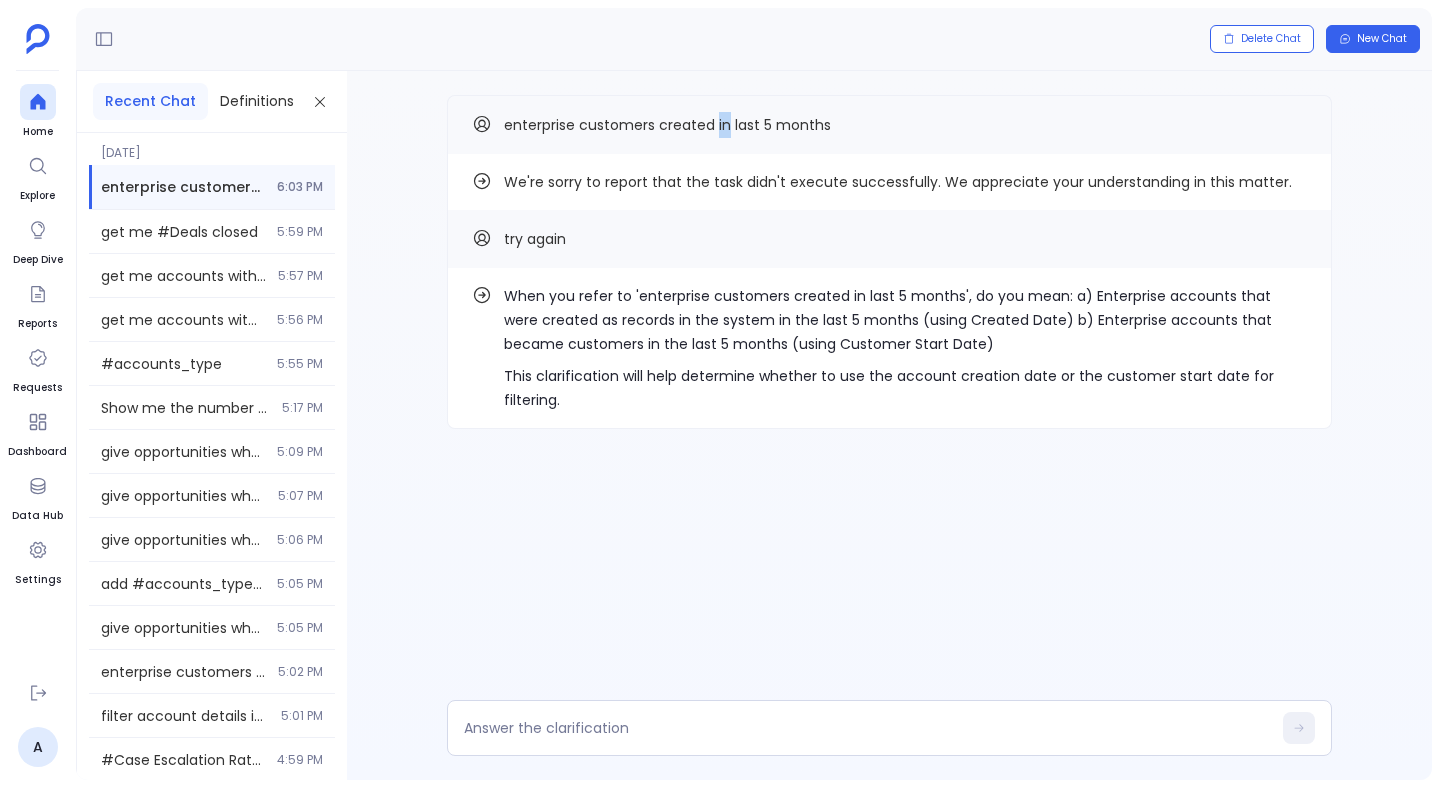 click on "enterprise customers created in last 5 months" at bounding box center (667, 125) 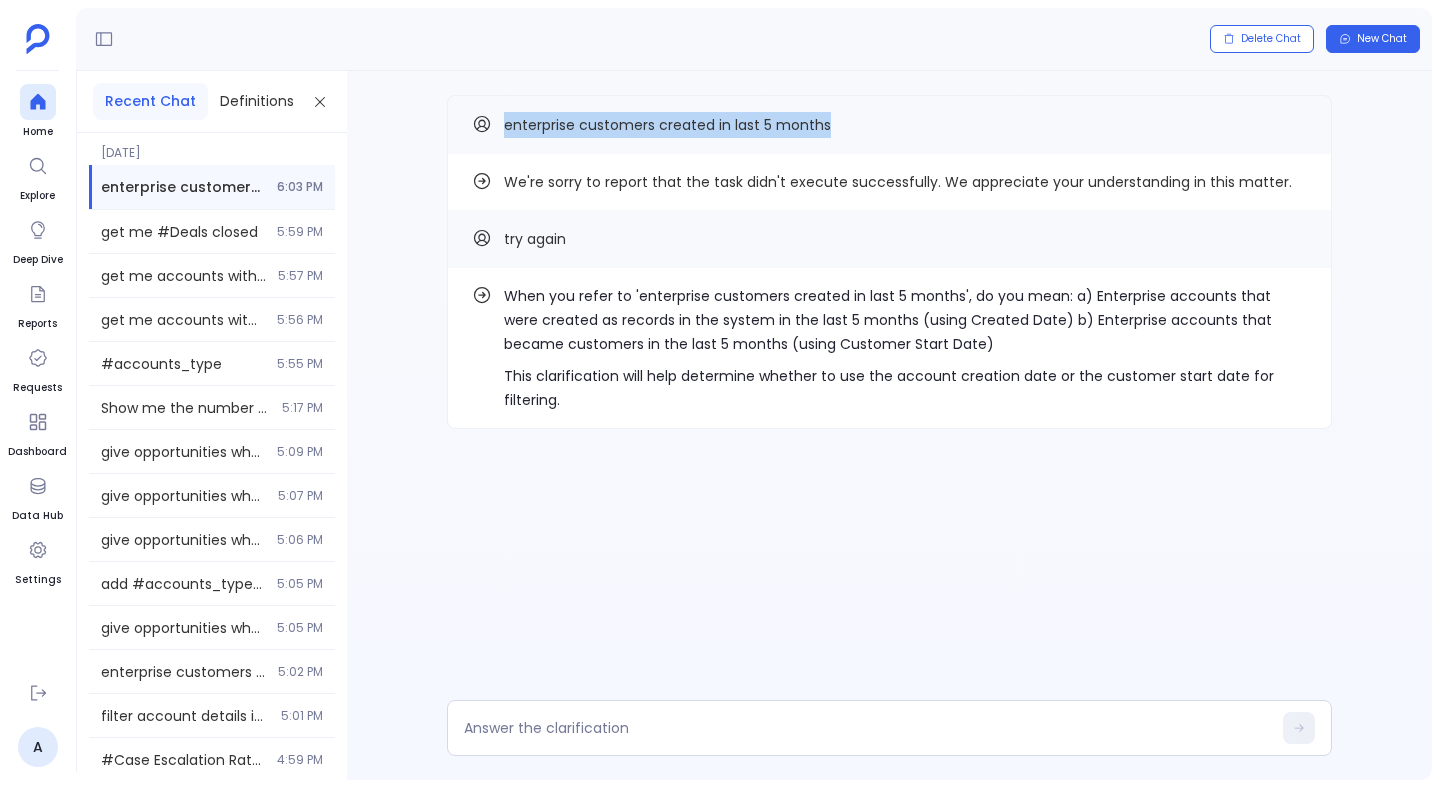 click on "enterprise customers created in last 5 months" at bounding box center (667, 125) 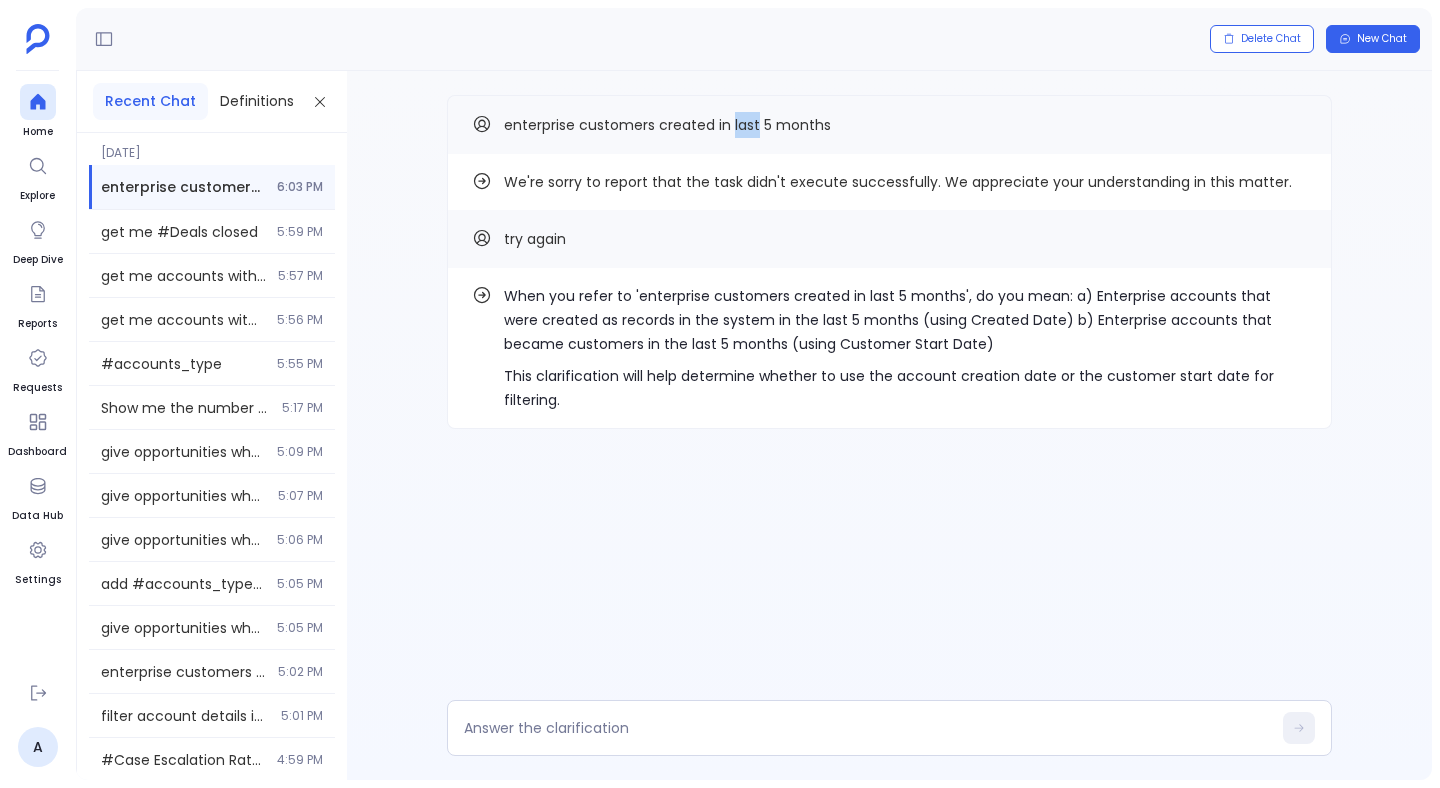 click on "enterprise customers created in last 5 months" at bounding box center (667, 125) 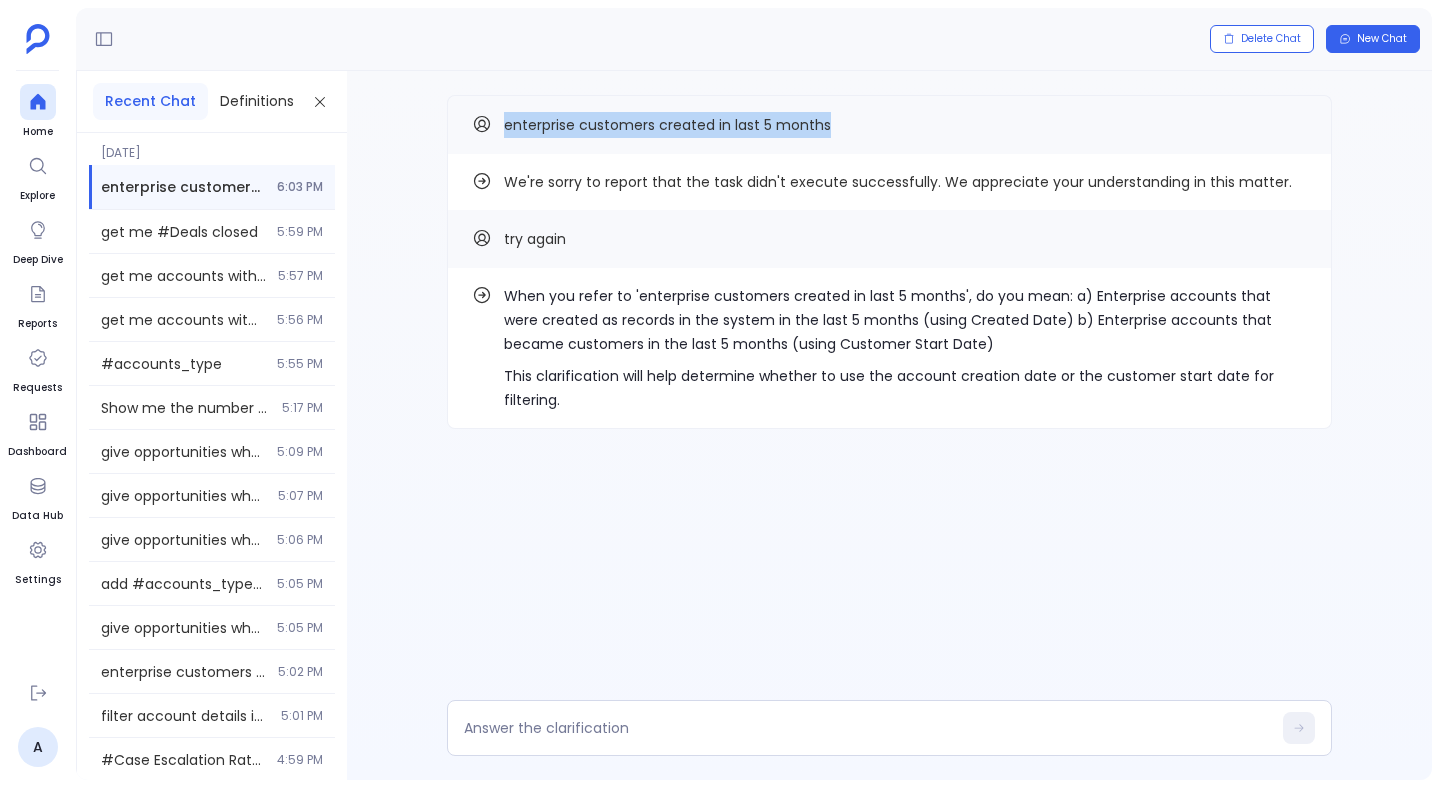 click on "enterprise customers created in last 5 months" at bounding box center (667, 125) 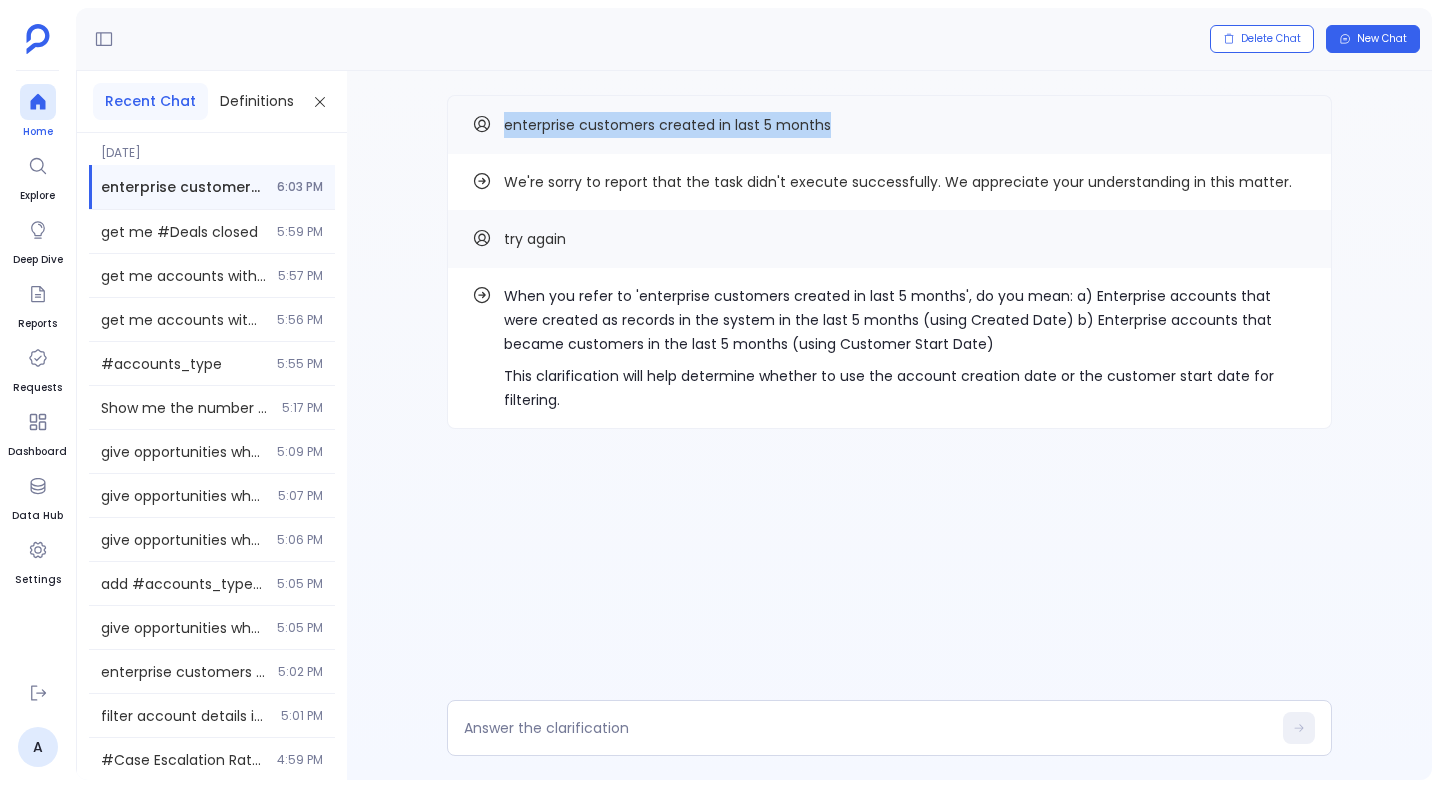 click 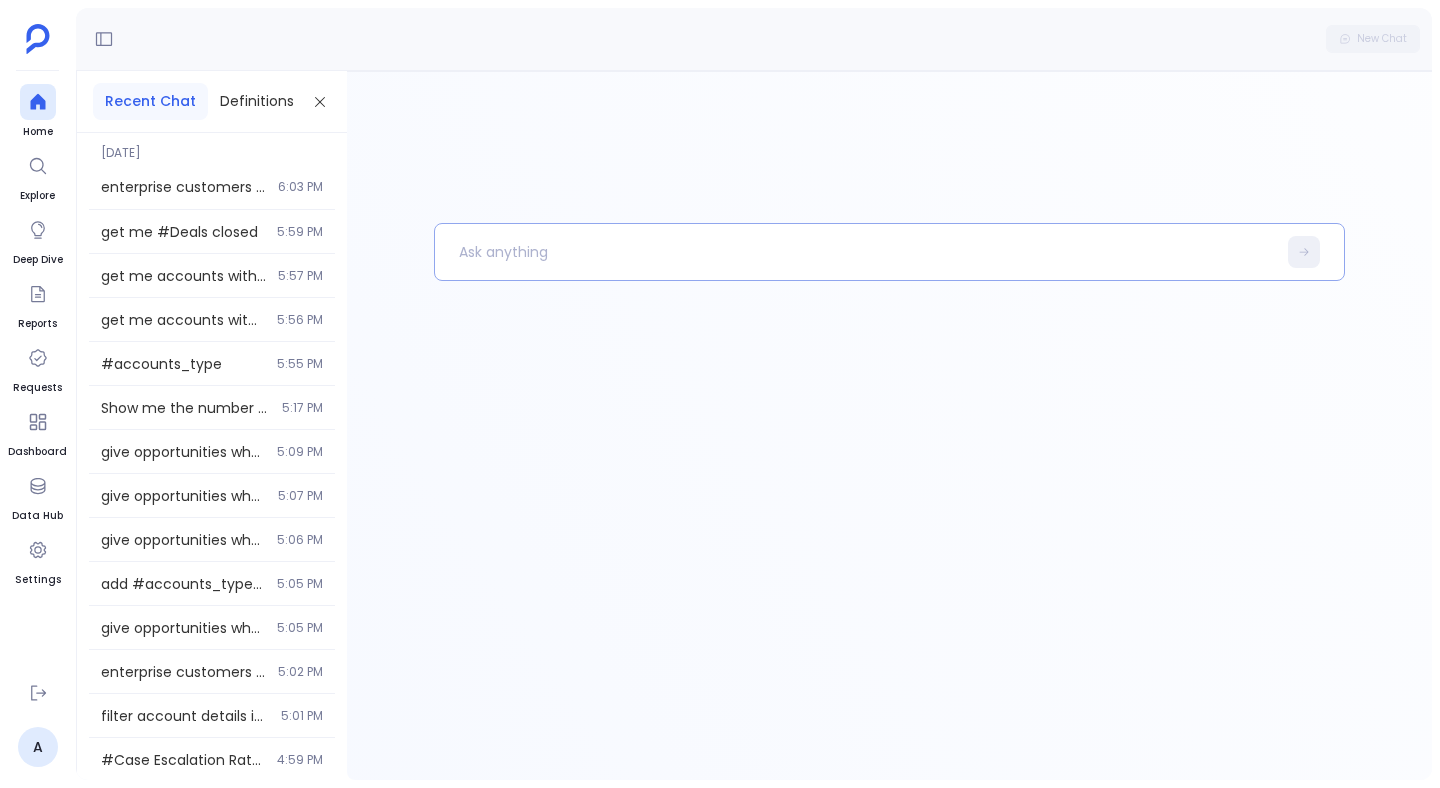 click at bounding box center (855, 252) 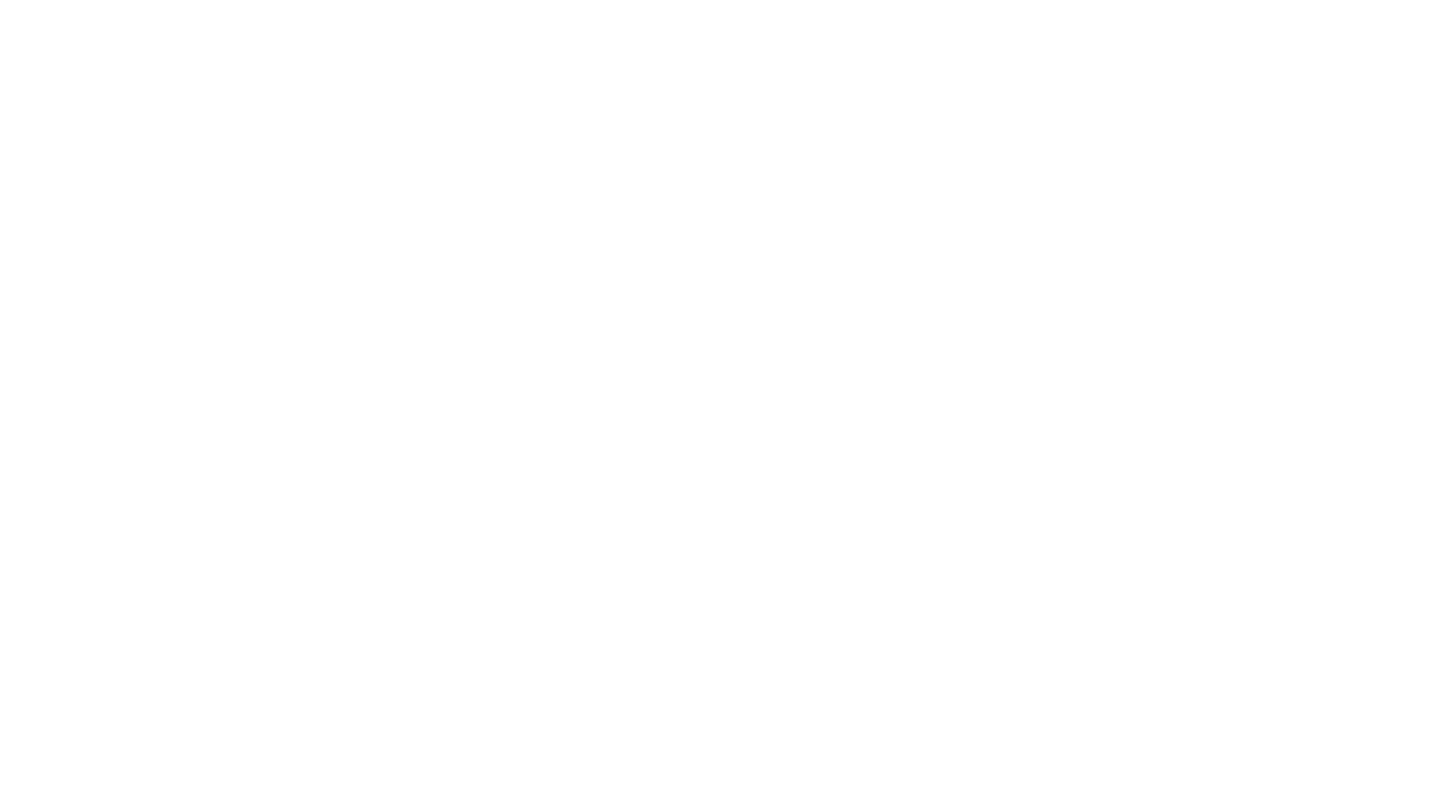 scroll, scrollTop: 0, scrollLeft: 0, axis: both 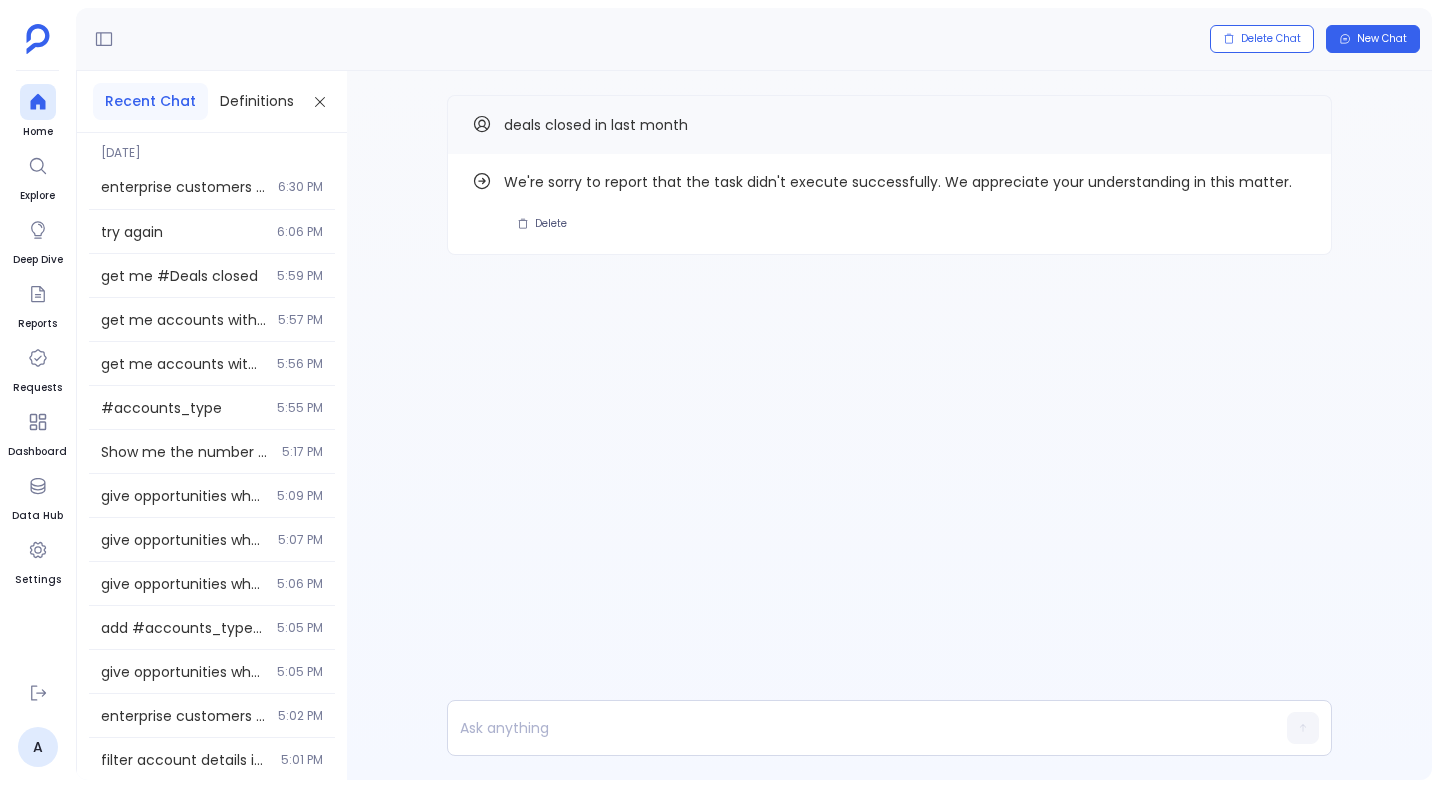 click on "deals closed in last month" at bounding box center (596, 125) 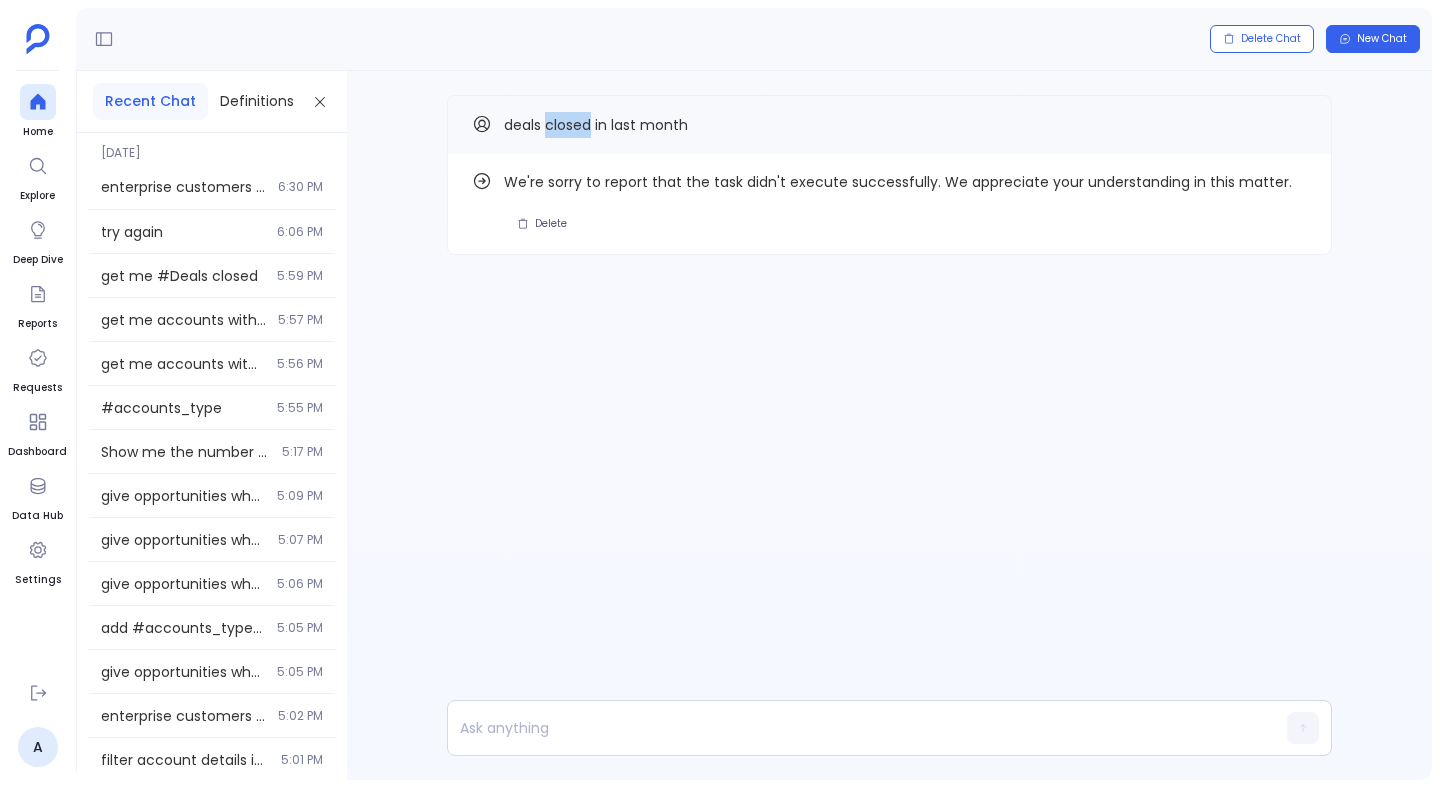click on "deals closed in last month" at bounding box center [596, 125] 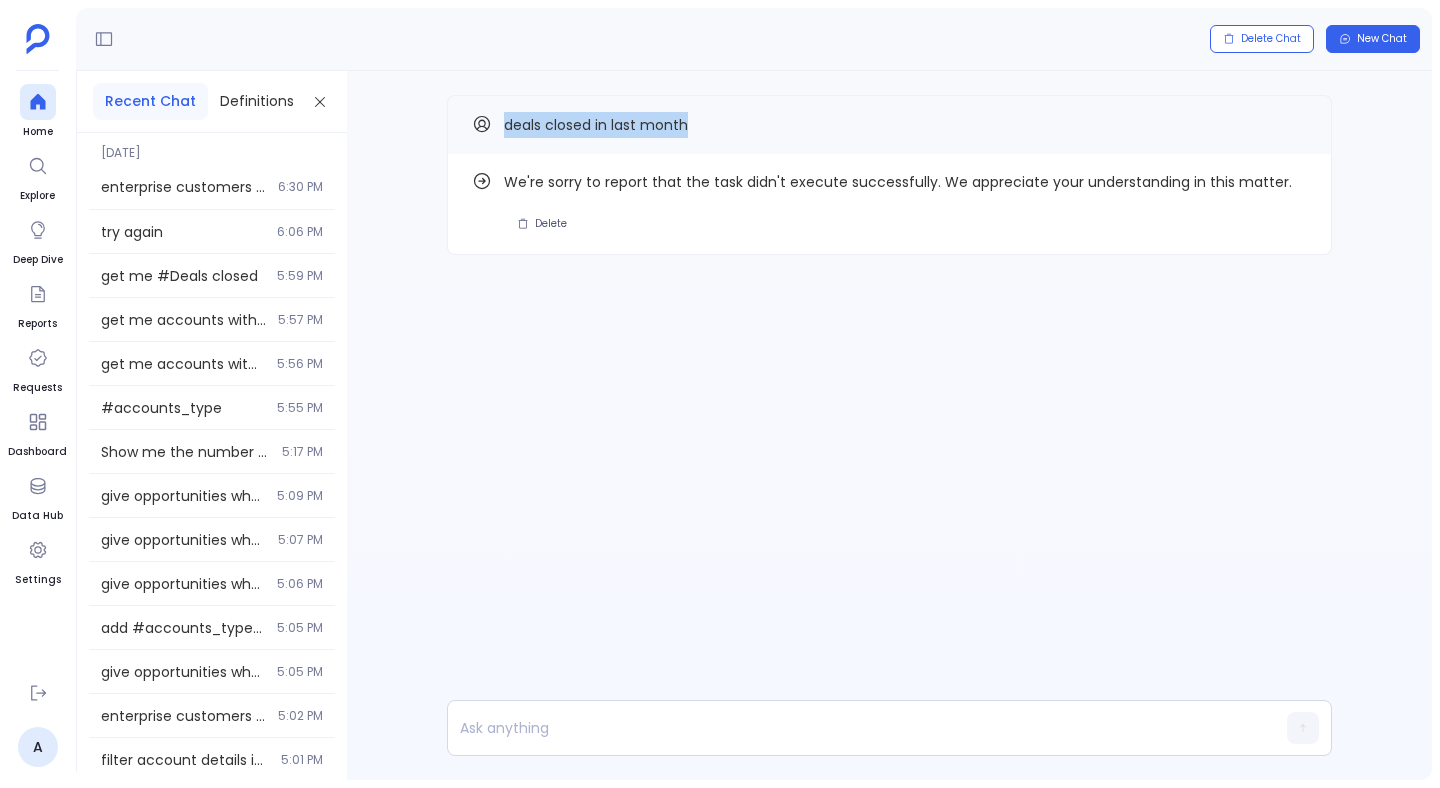 click on "deals closed in last month" at bounding box center [596, 125] 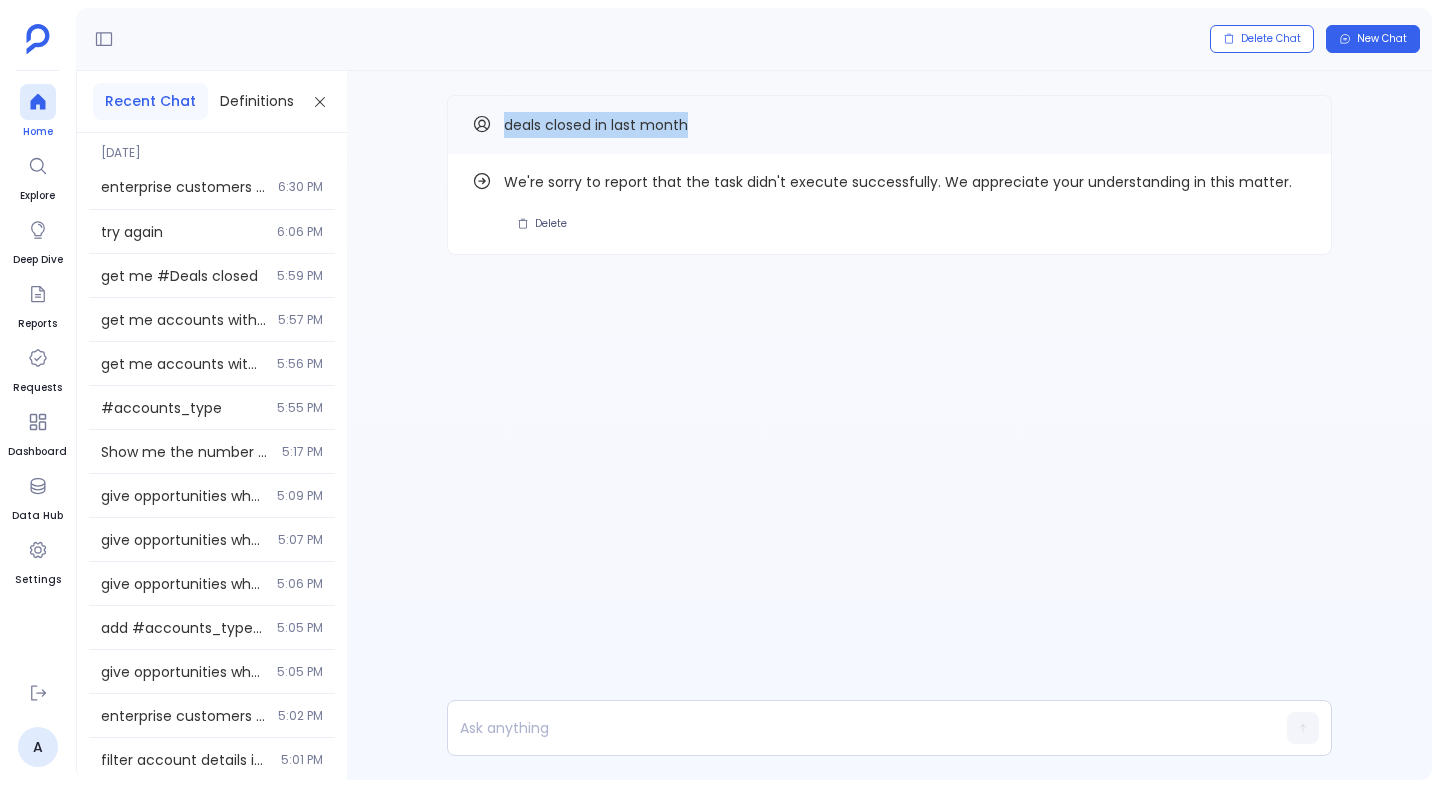 click 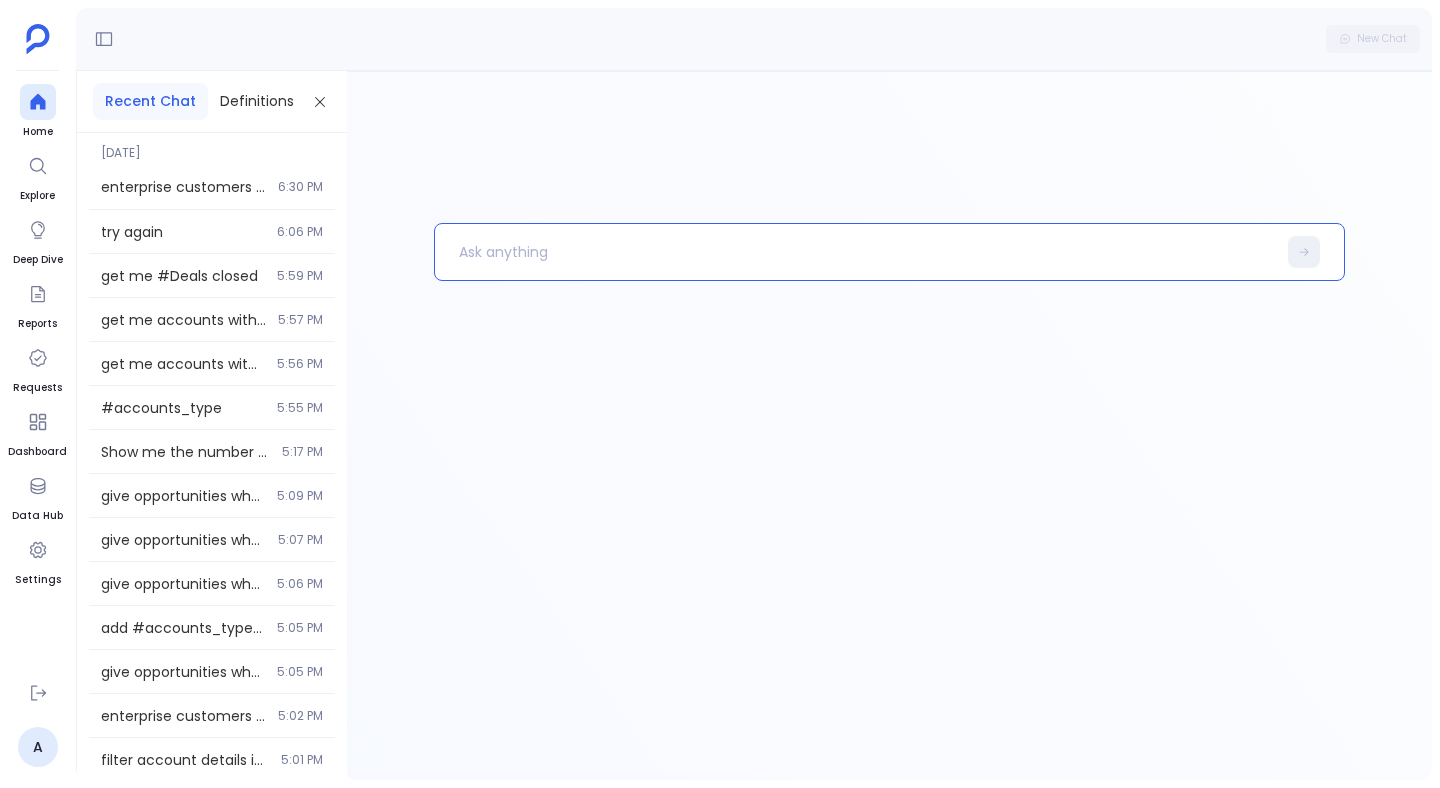click at bounding box center [855, 252] 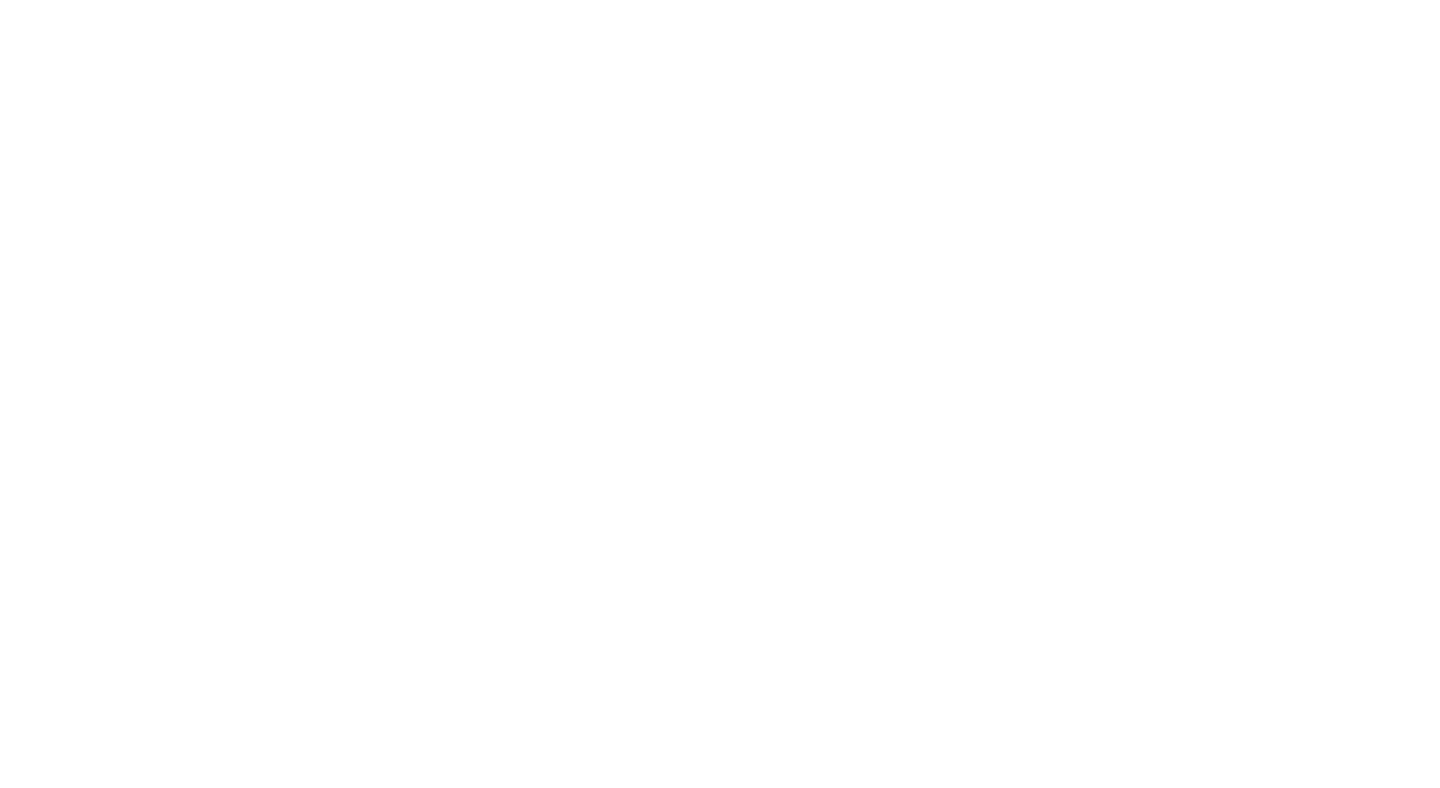 scroll, scrollTop: 0, scrollLeft: 0, axis: both 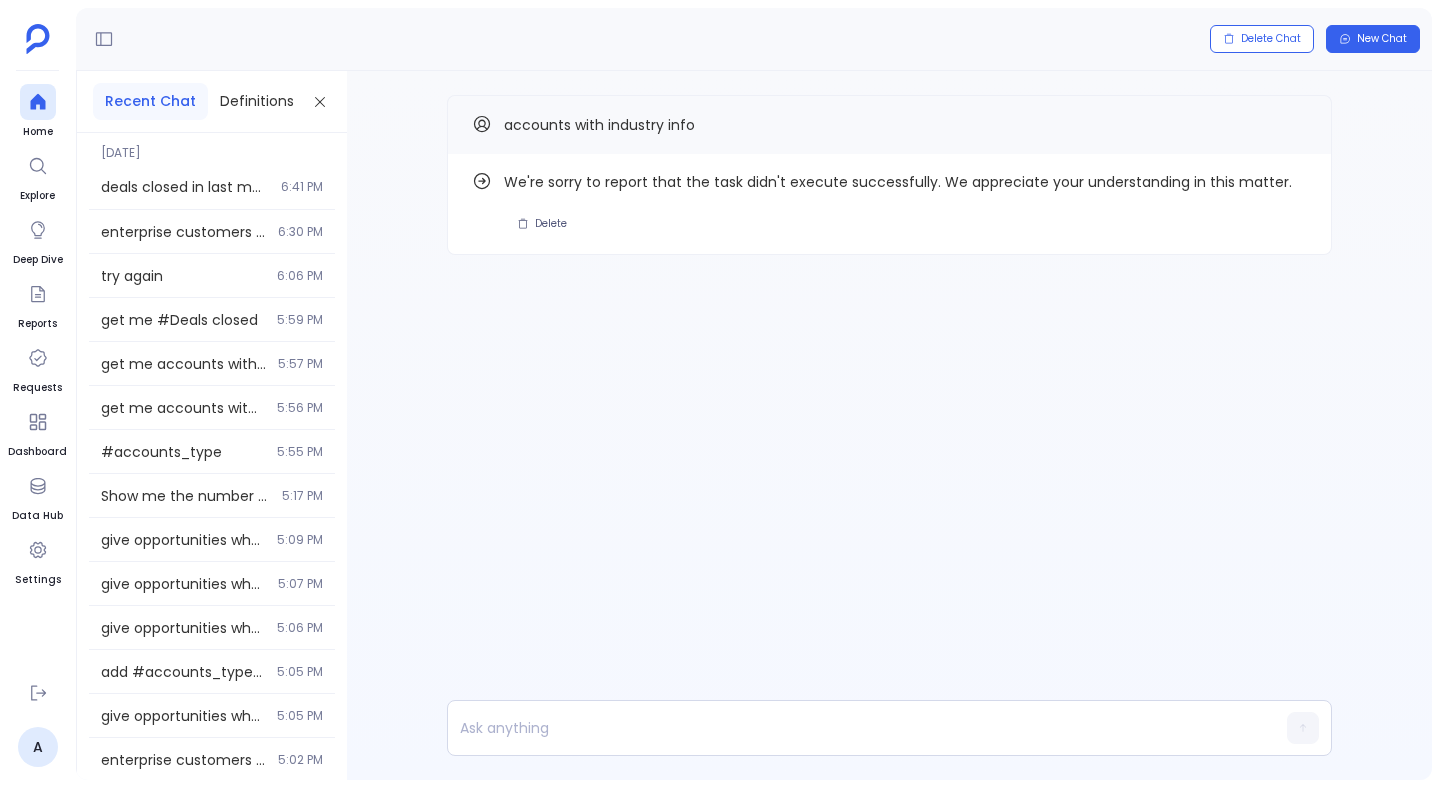 click on "accounts with industry info" at bounding box center (599, 125) 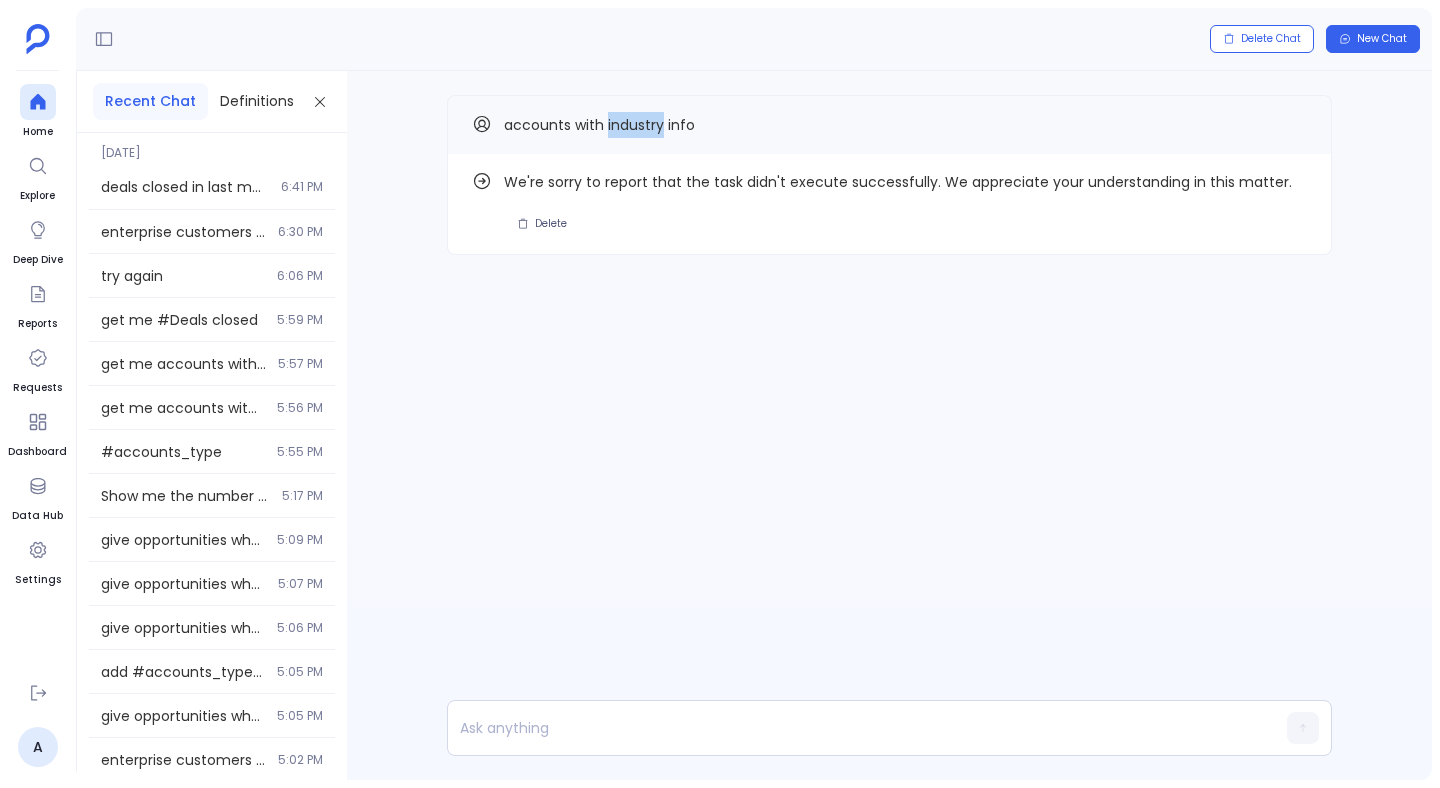 click on "accounts with industry info" at bounding box center (599, 125) 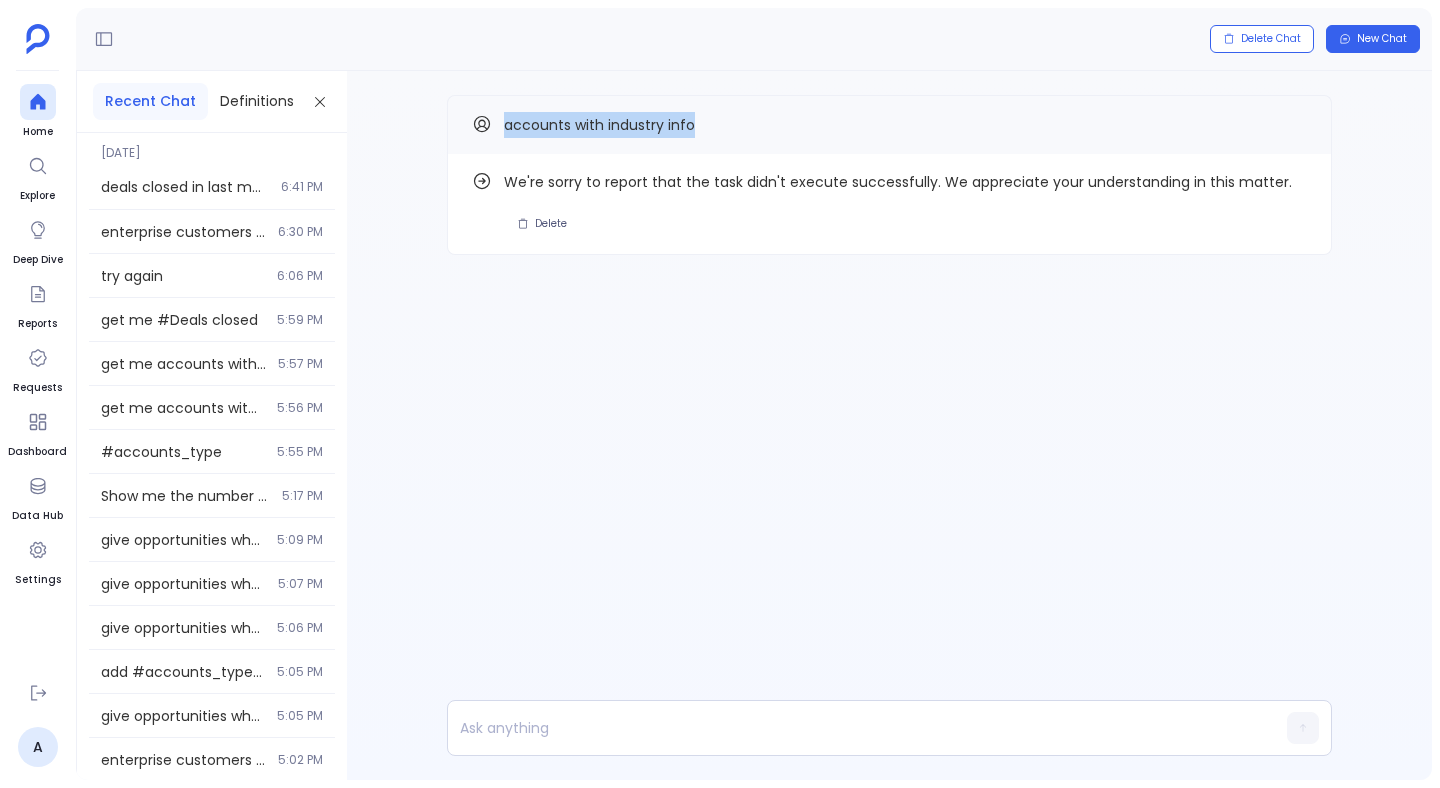 click on "accounts with industry info" at bounding box center [599, 125] 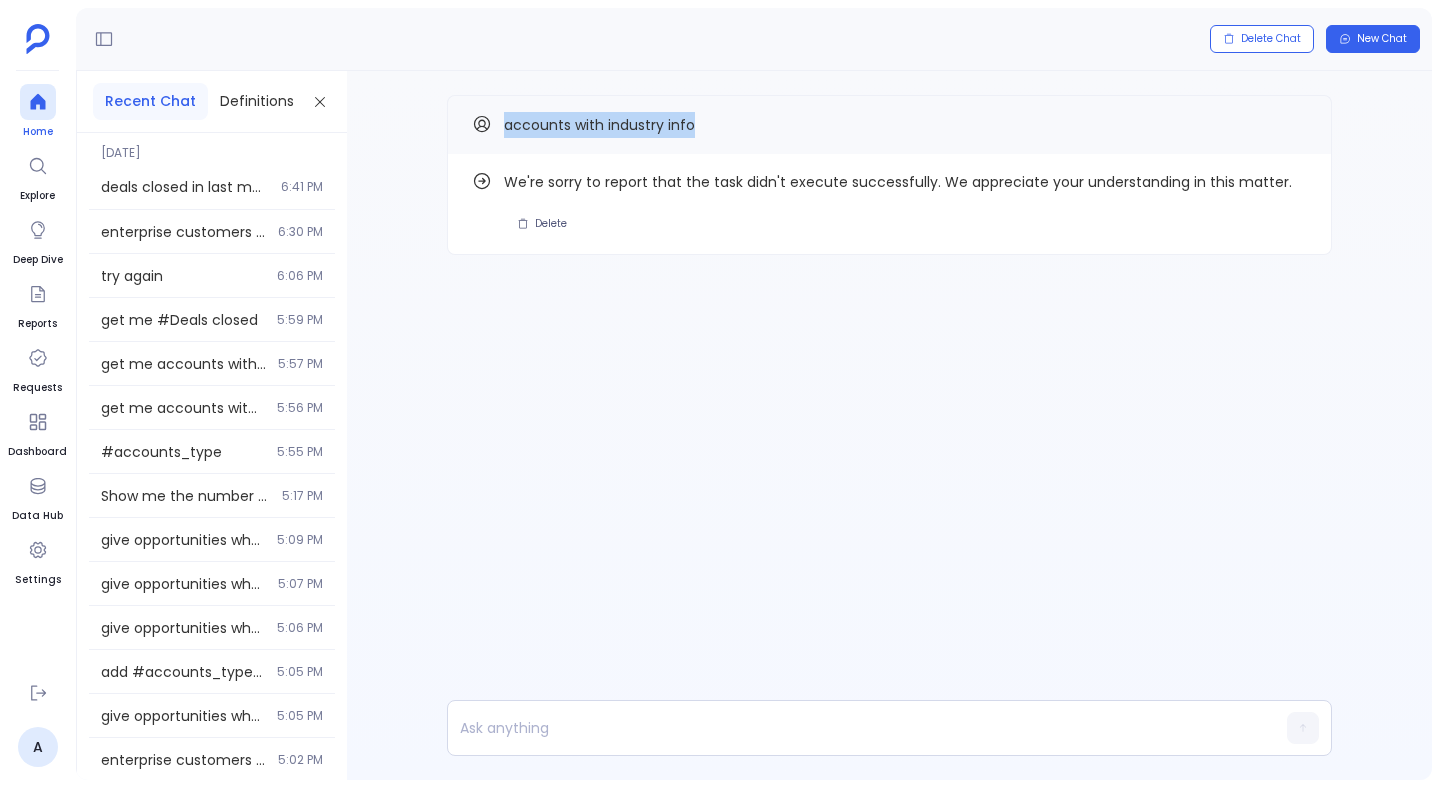 click at bounding box center (38, 102) 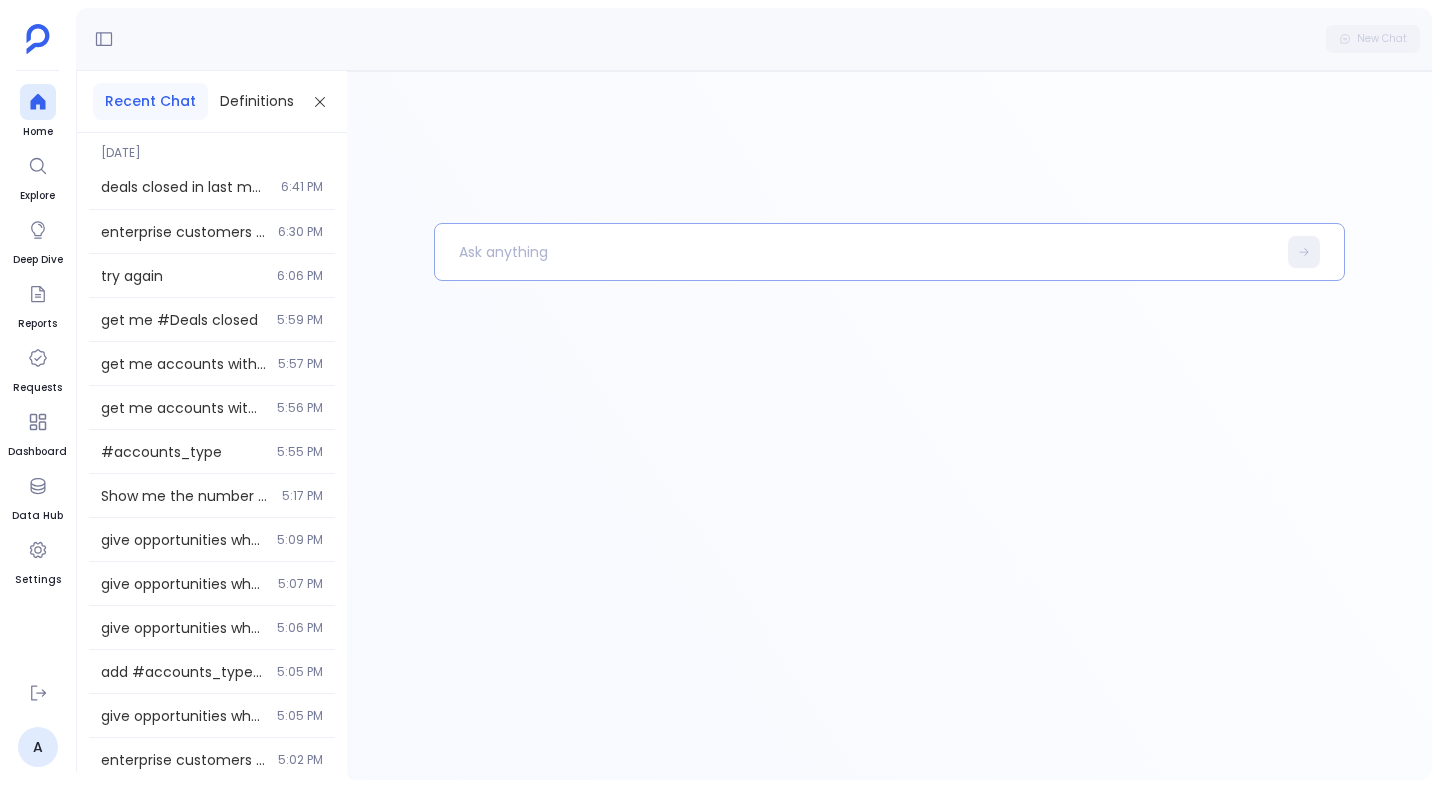 click at bounding box center [855, 252] 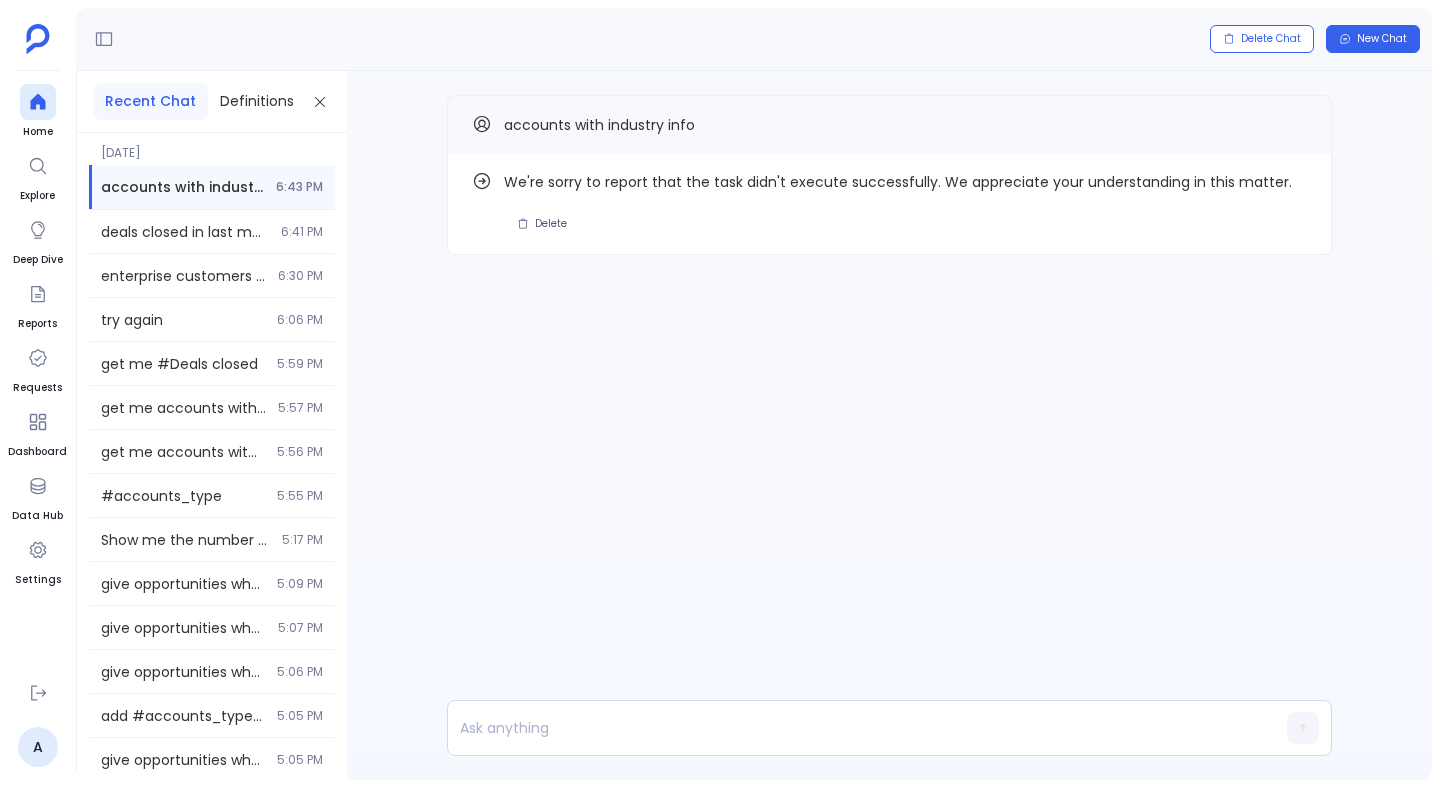 click on "accounts with industry info" at bounding box center (599, 125) 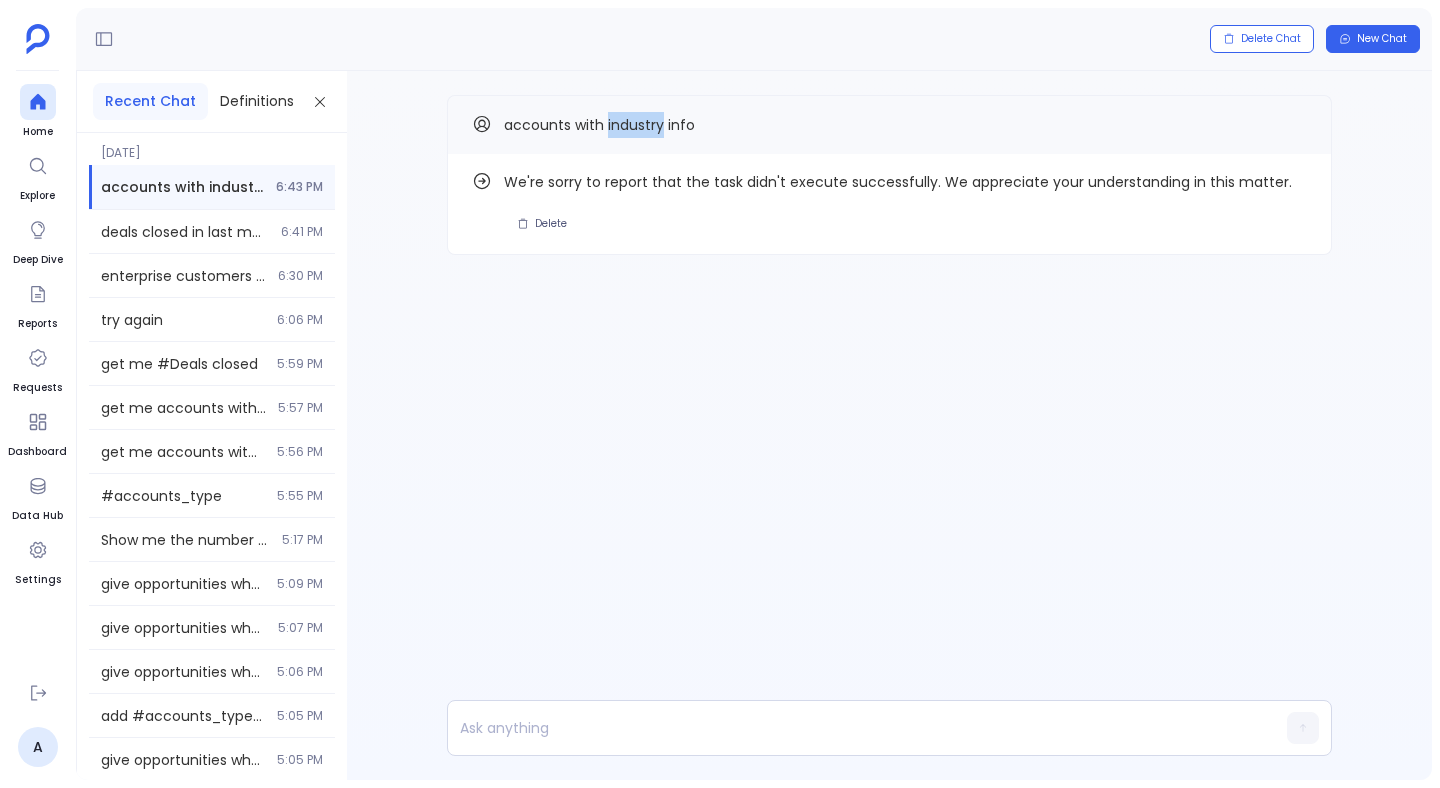 click on "accounts with industry info" at bounding box center [599, 125] 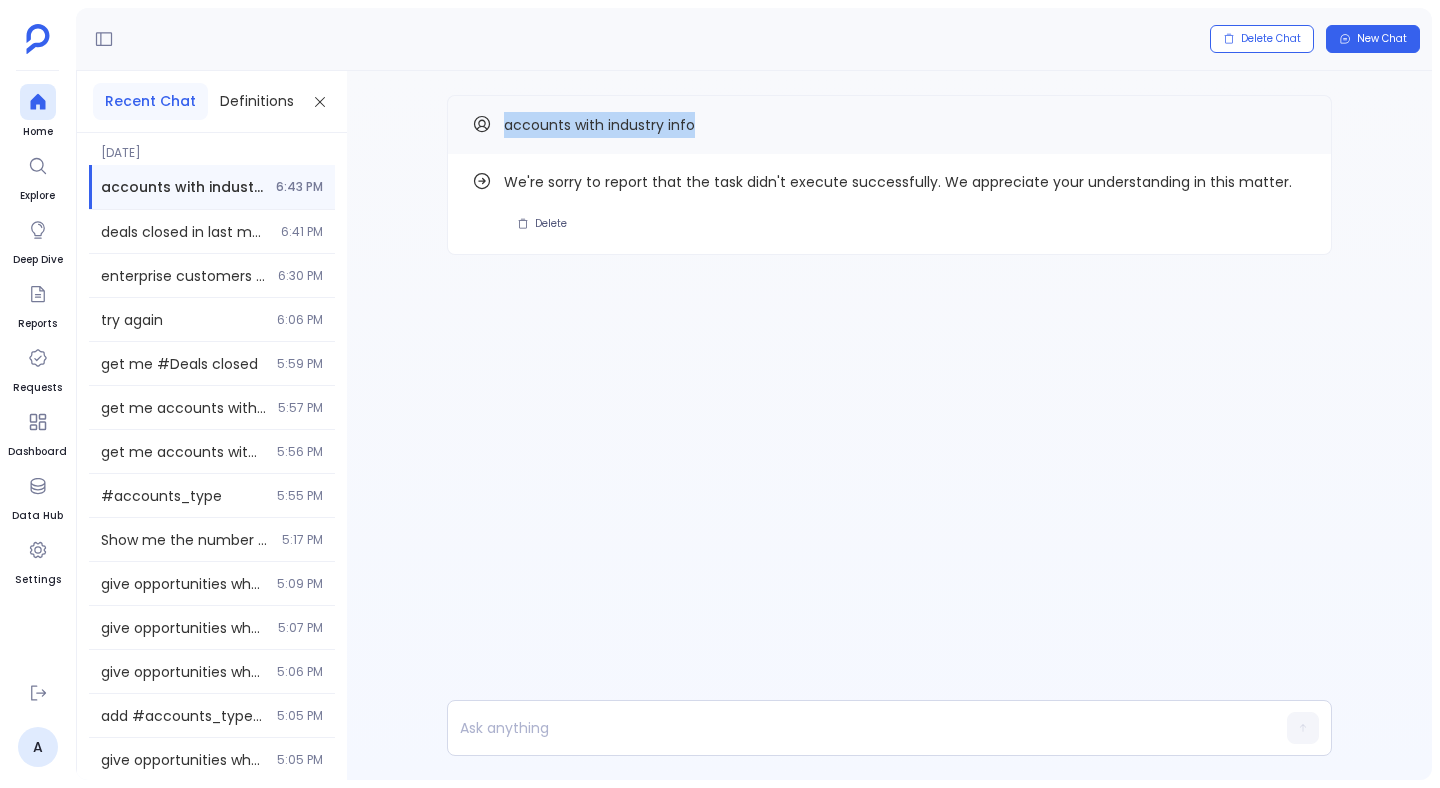 click on "accounts with industry info" at bounding box center (599, 125) 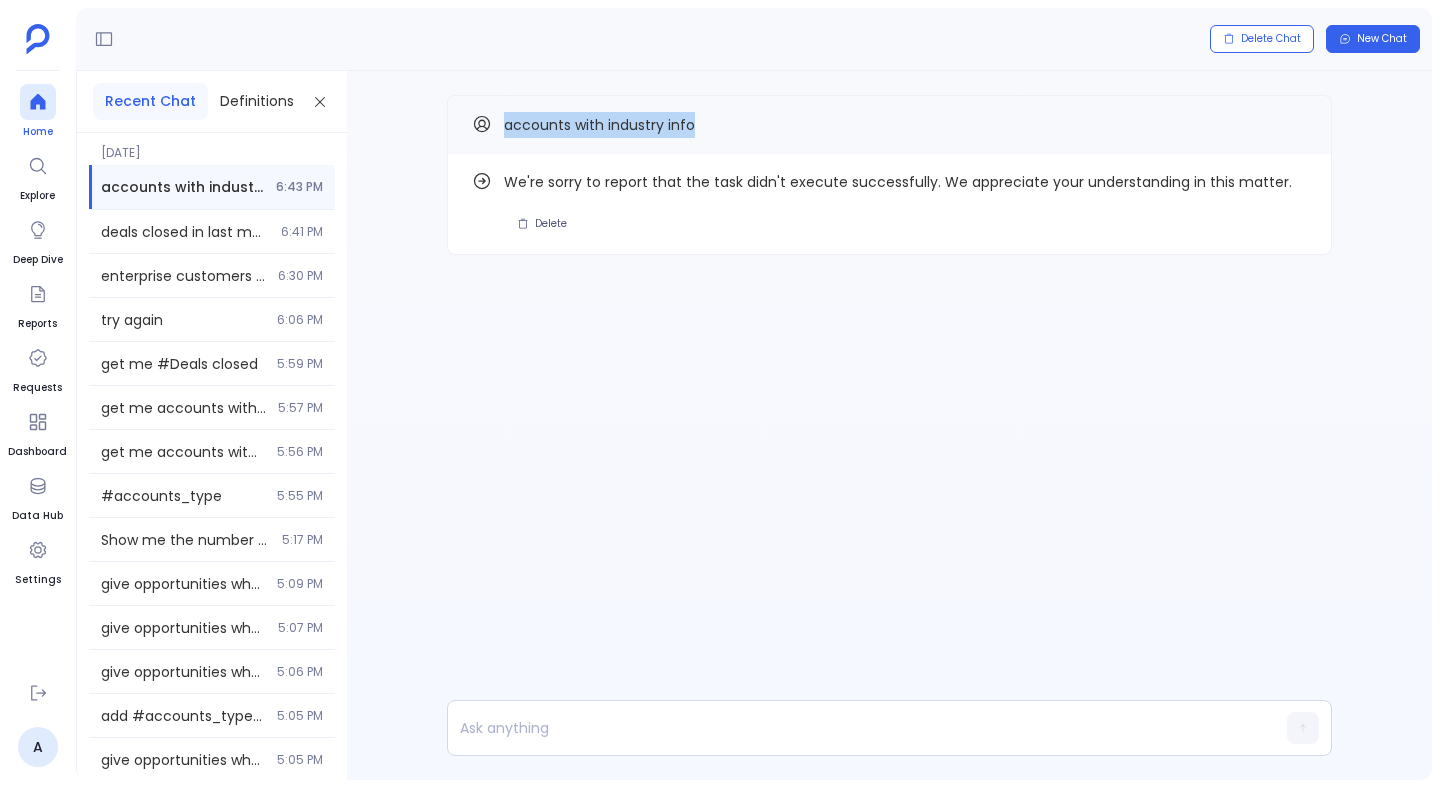 click on "Home" at bounding box center [38, 112] 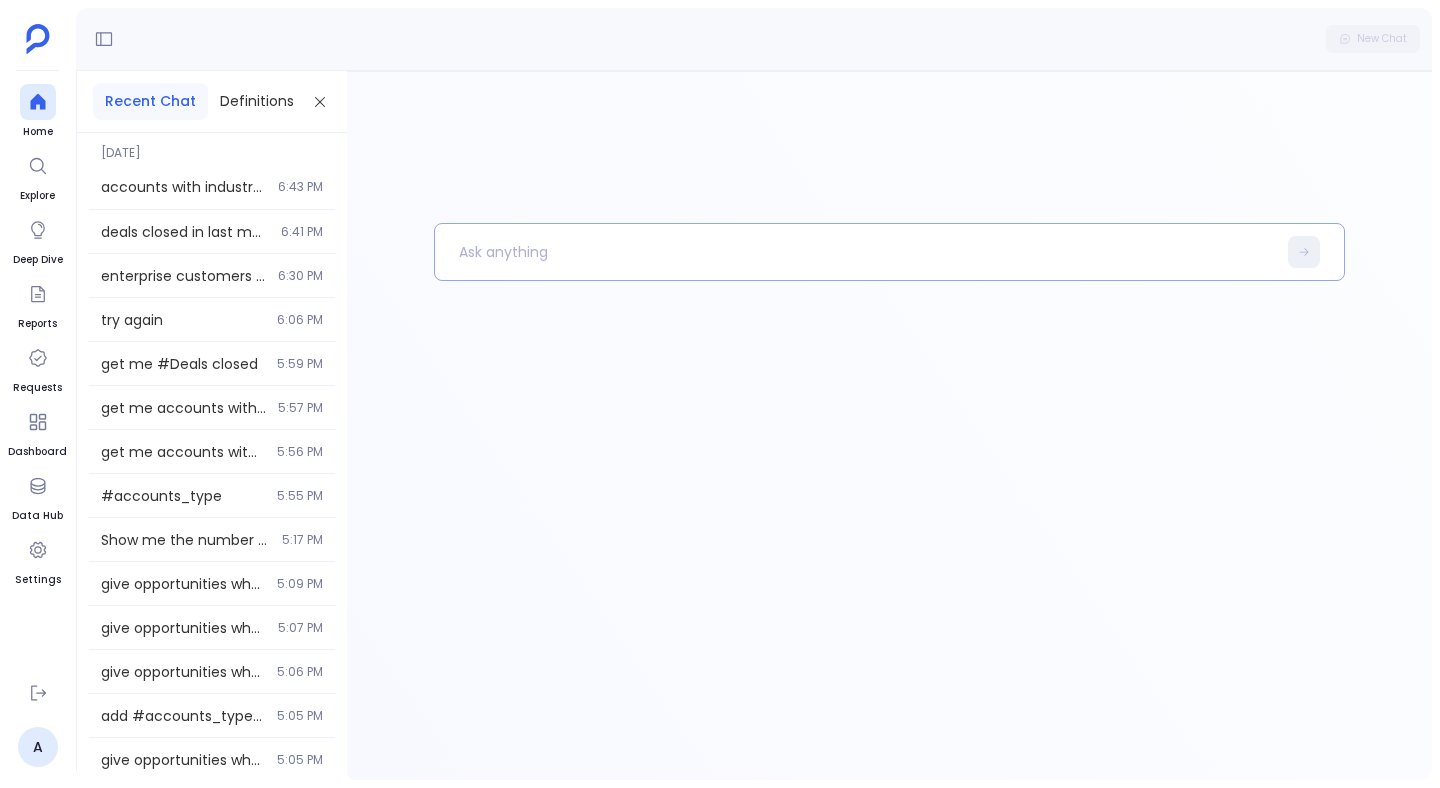 click at bounding box center [855, 252] 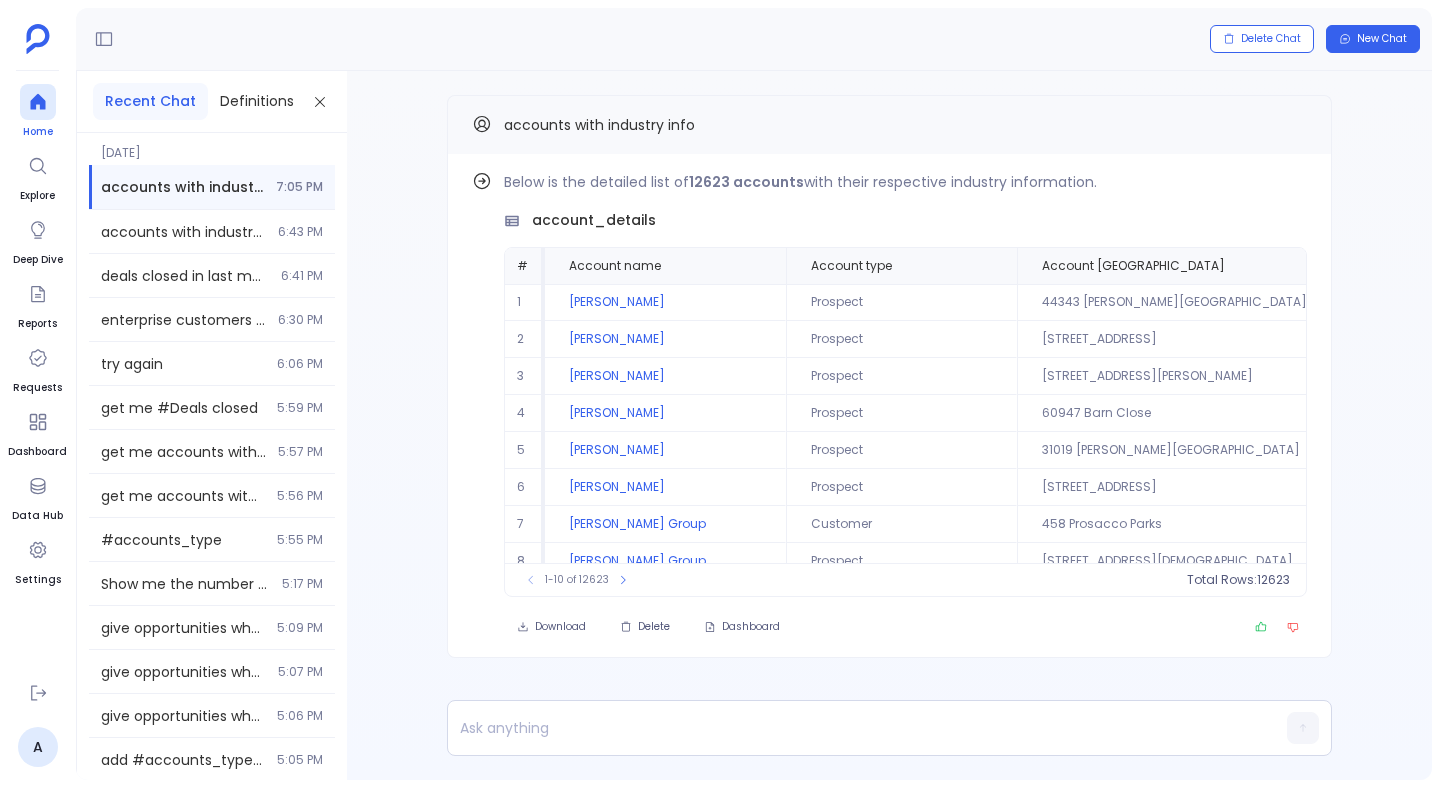click at bounding box center [38, 102] 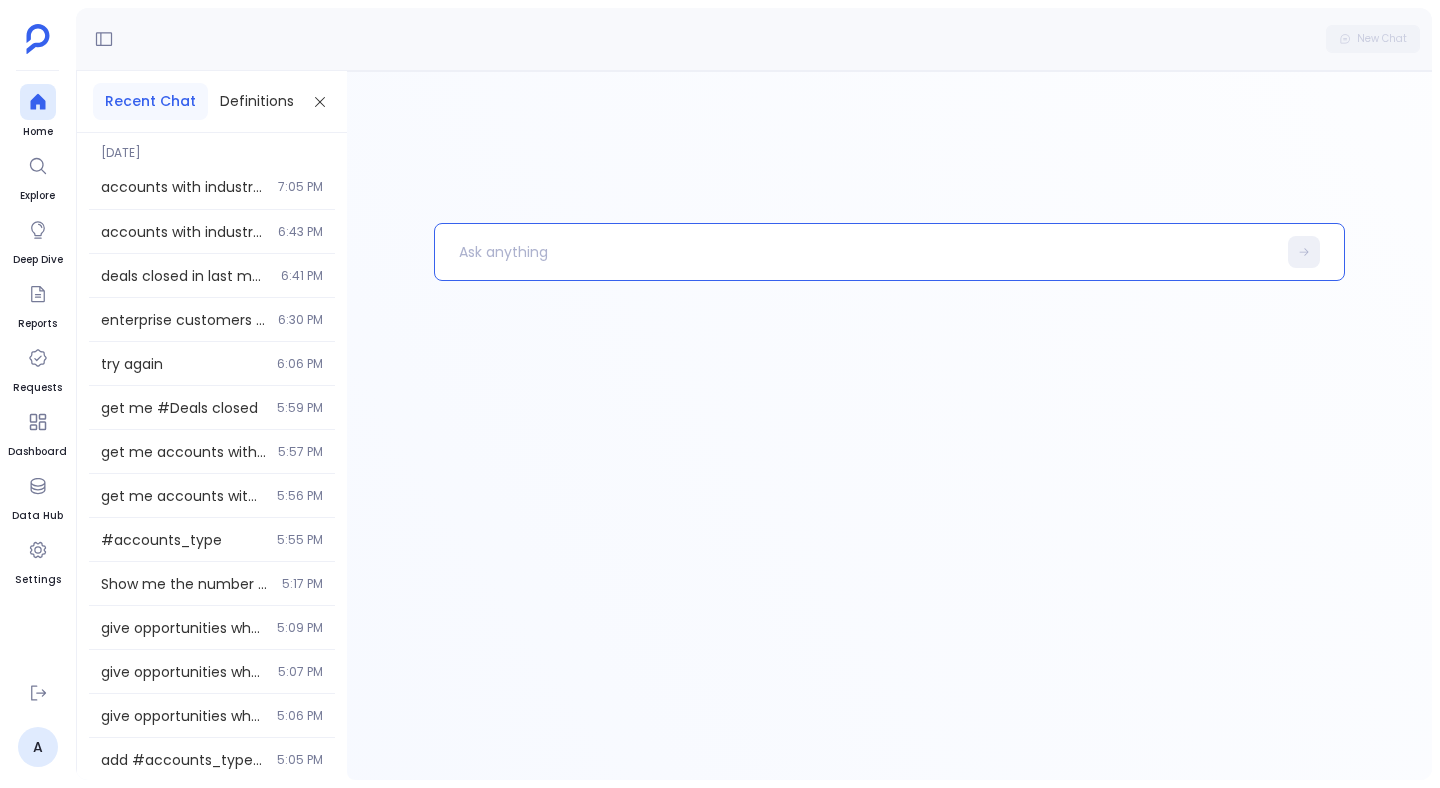 click at bounding box center (855, 252) 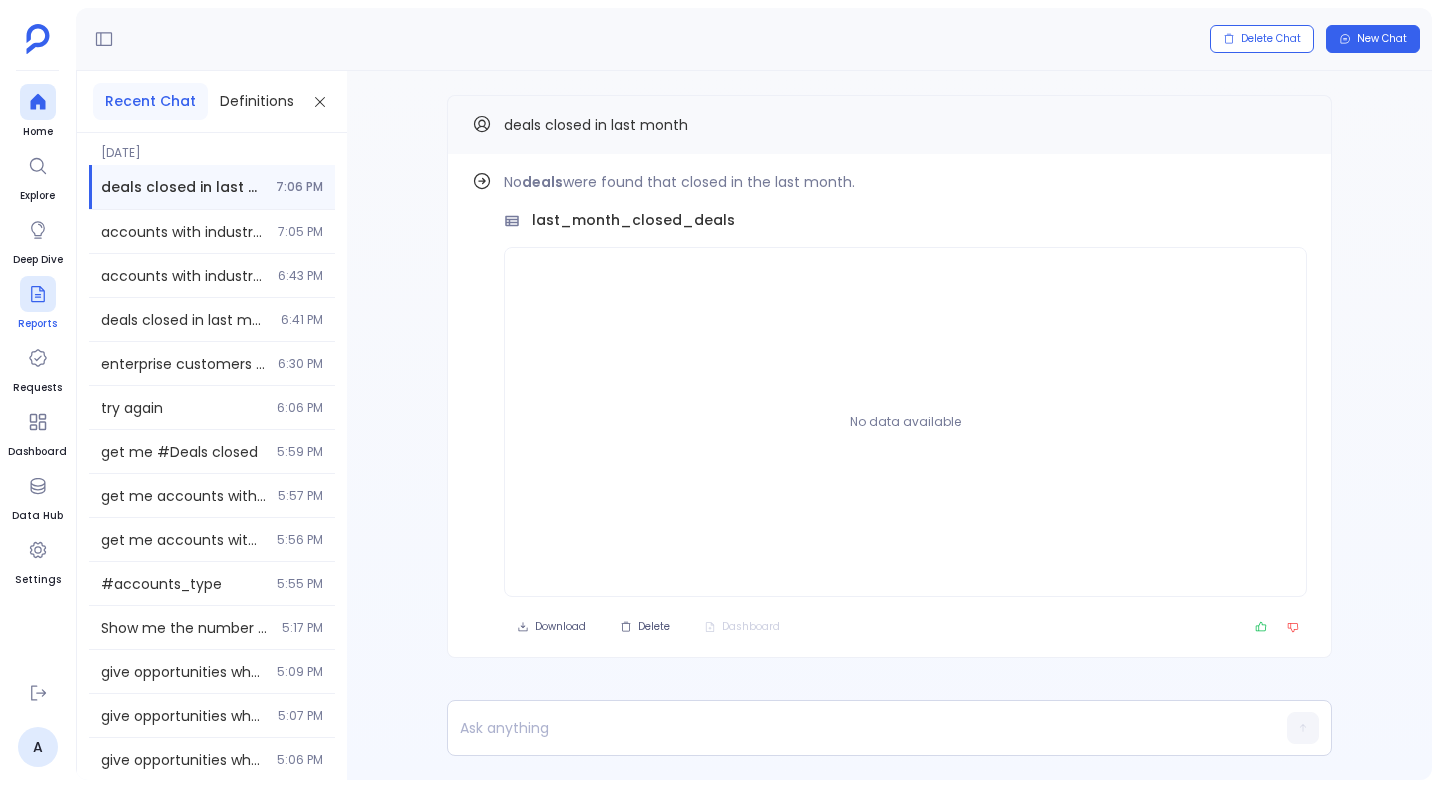 click 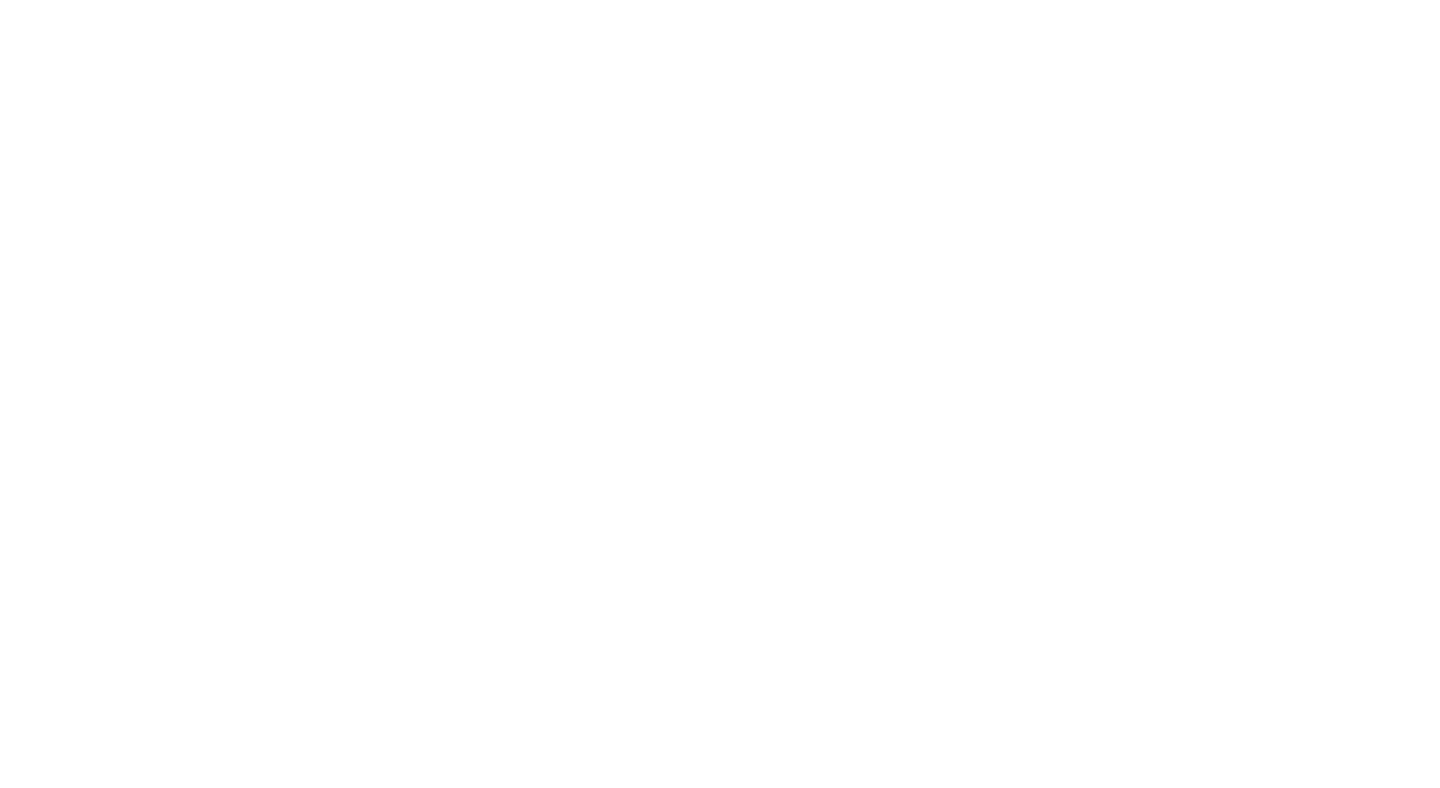 scroll, scrollTop: 0, scrollLeft: 0, axis: both 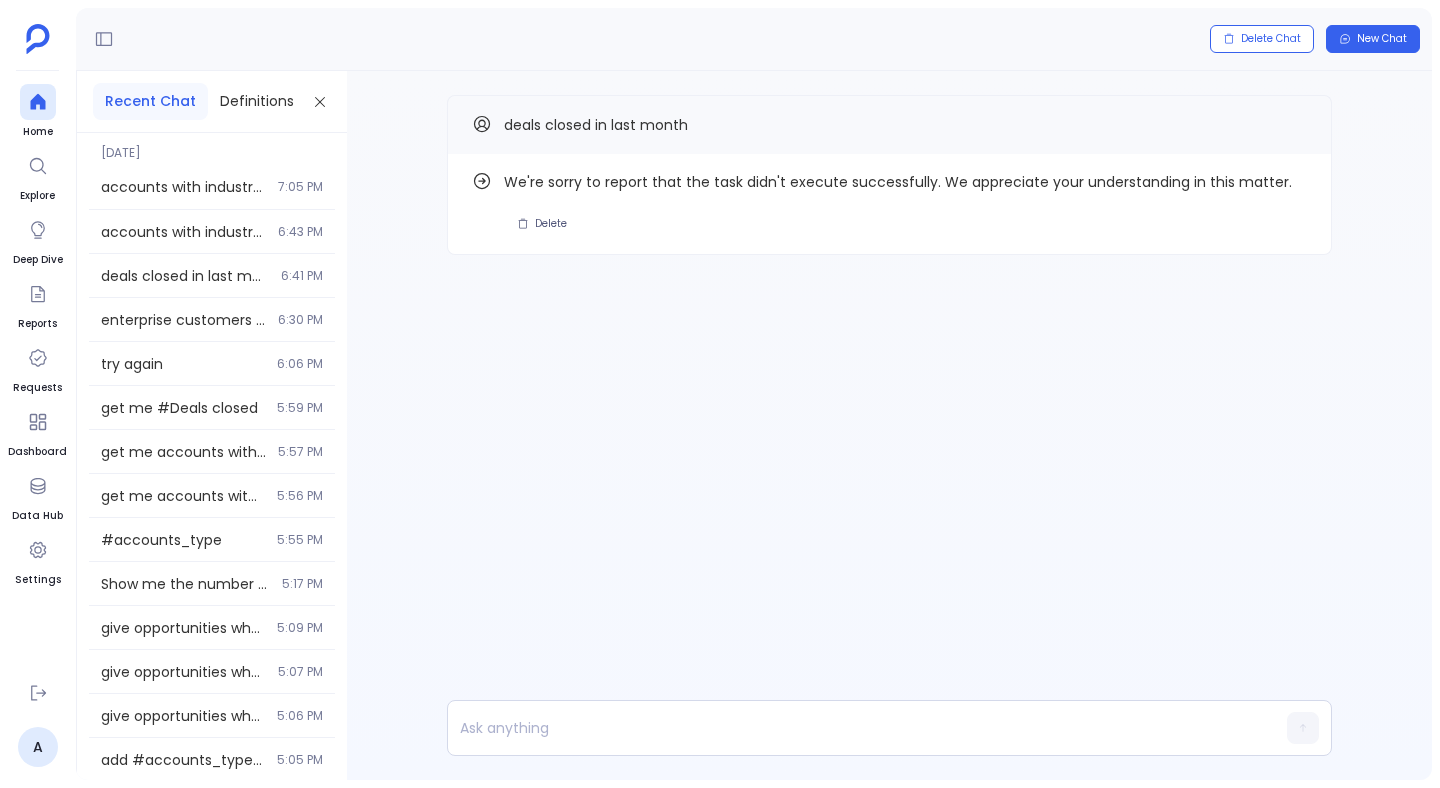 click on "deals closed in last month" at bounding box center [596, 125] 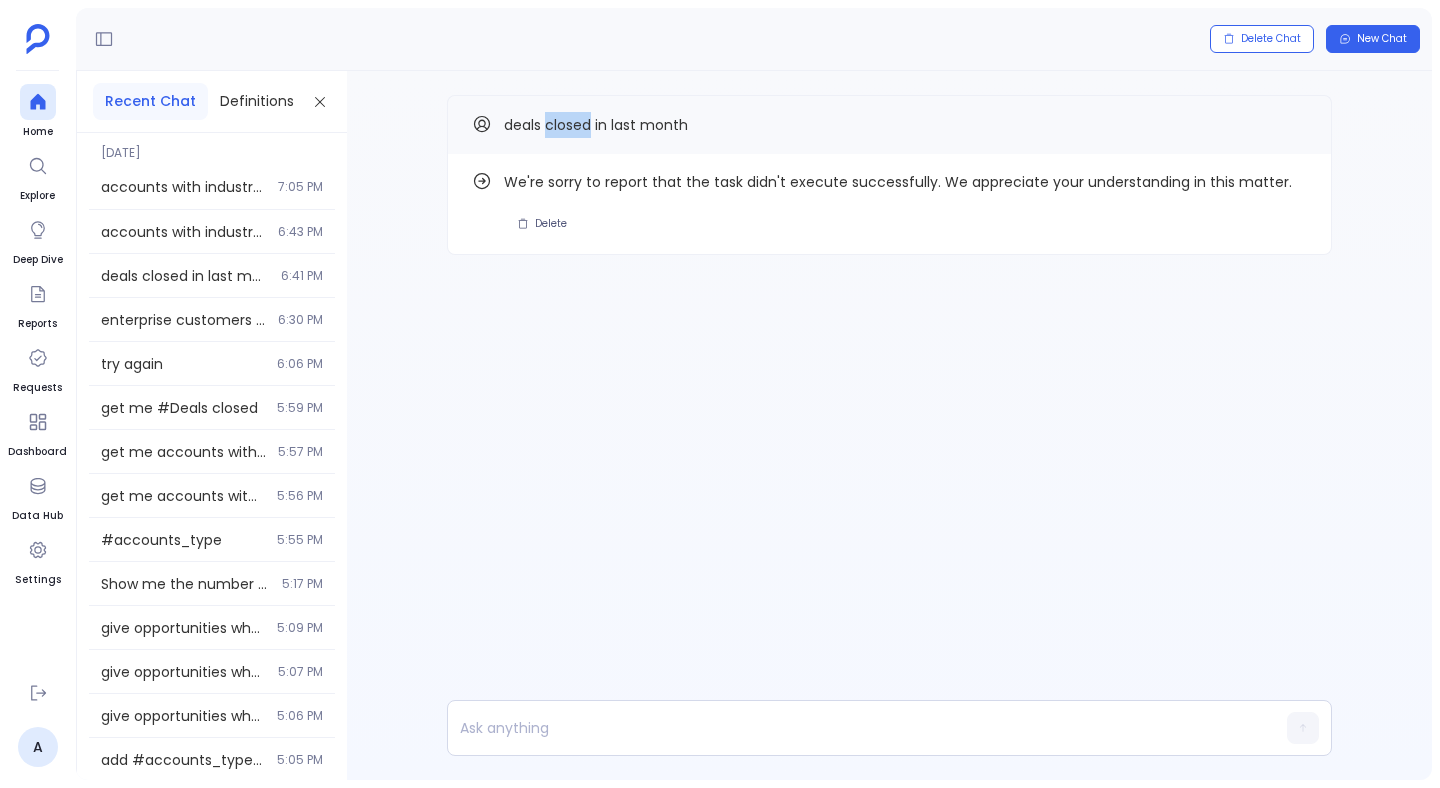 click on "deals closed in last month" at bounding box center [596, 125] 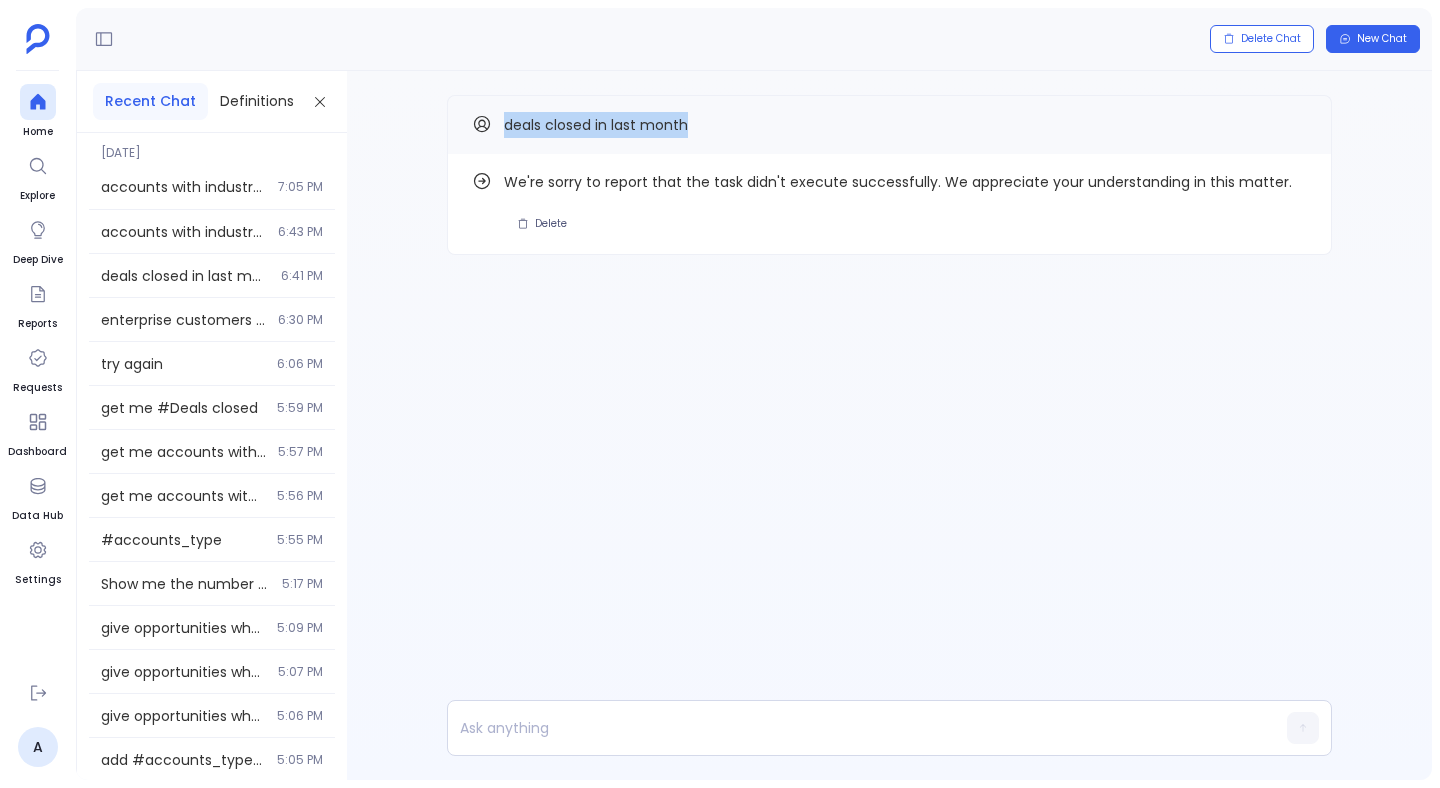 click on "deals closed in last month" at bounding box center [596, 125] 